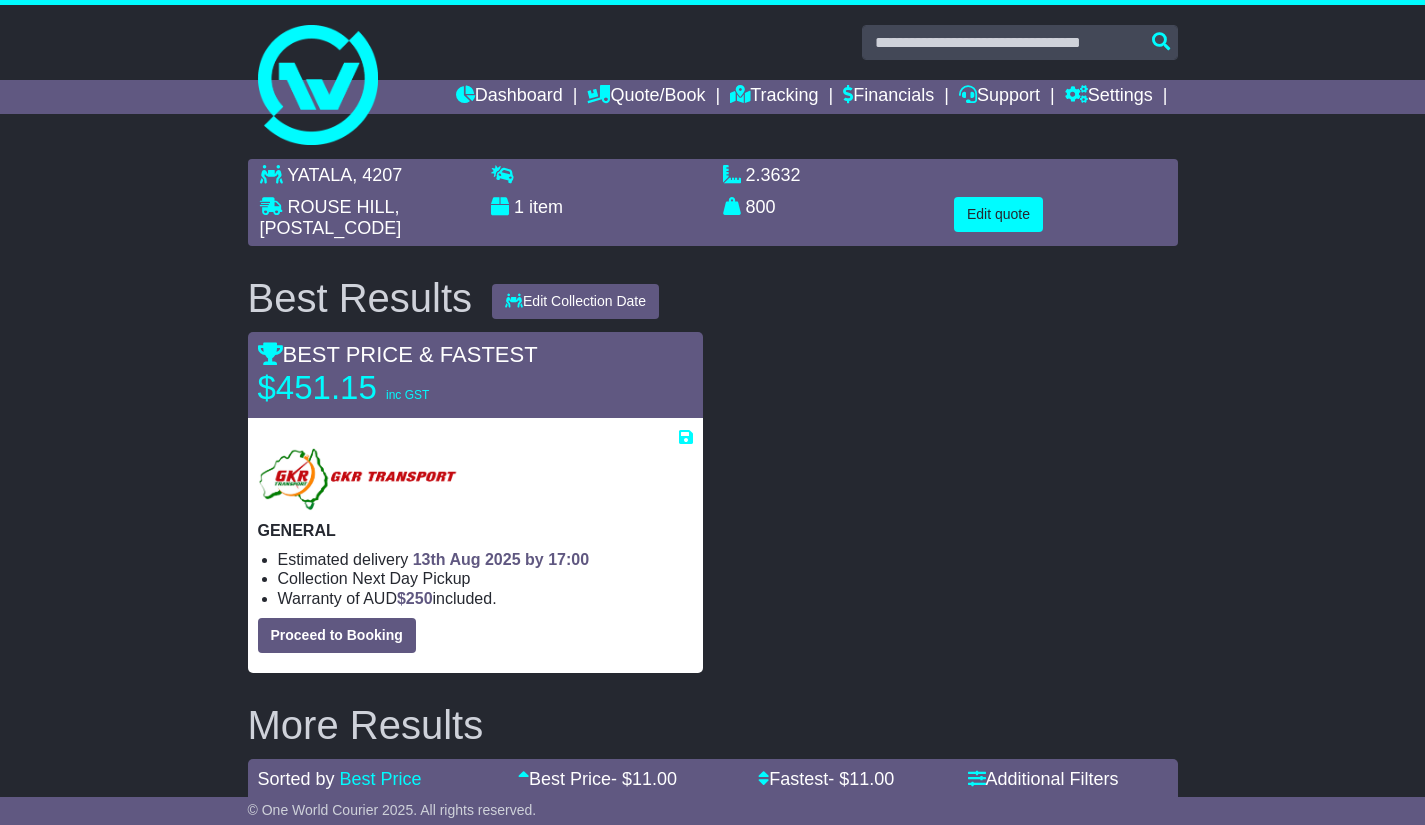 scroll, scrollTop: 0, scrollLeft: 0, axis: both 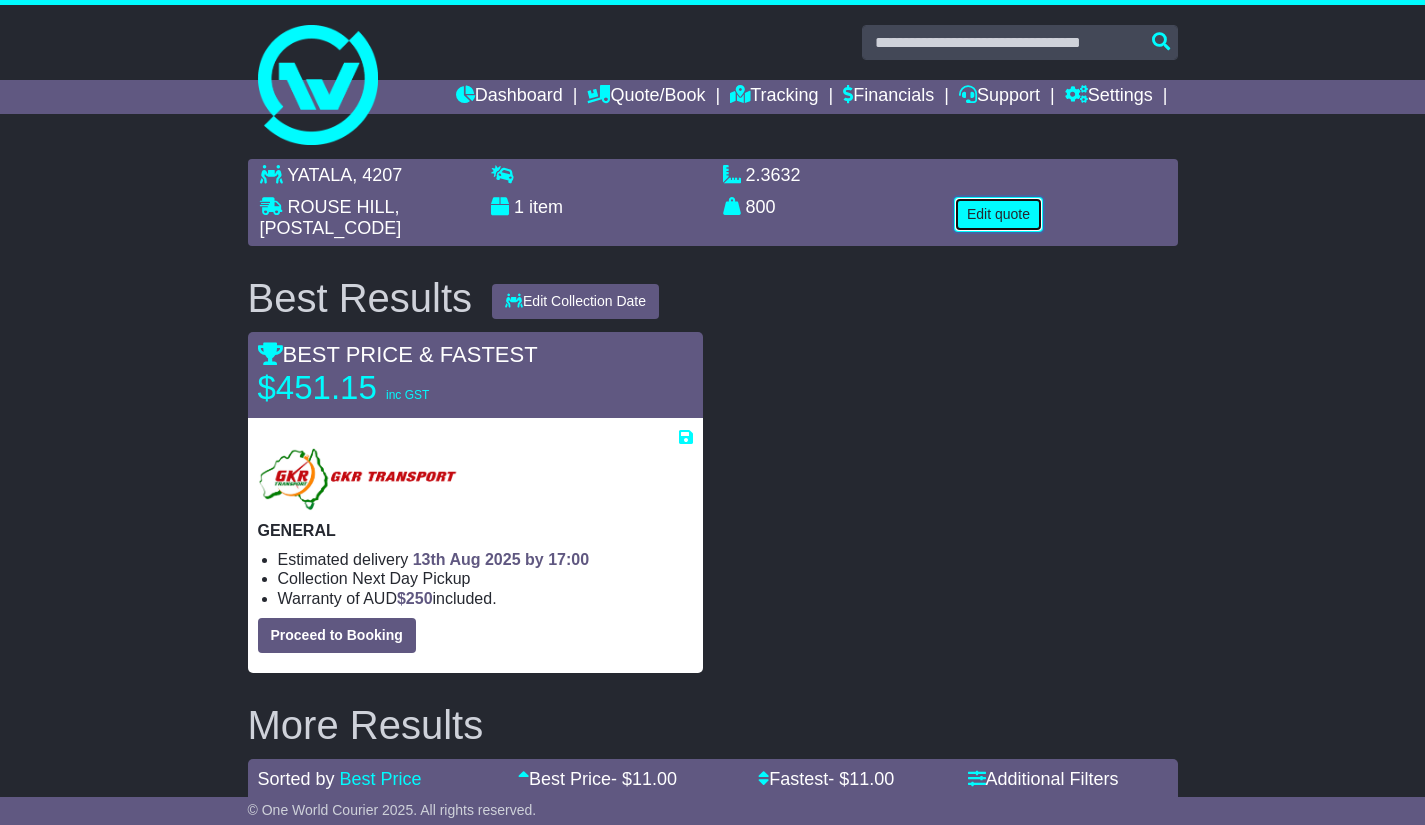 click on "Edit quote" at bounding box center [998, 214] 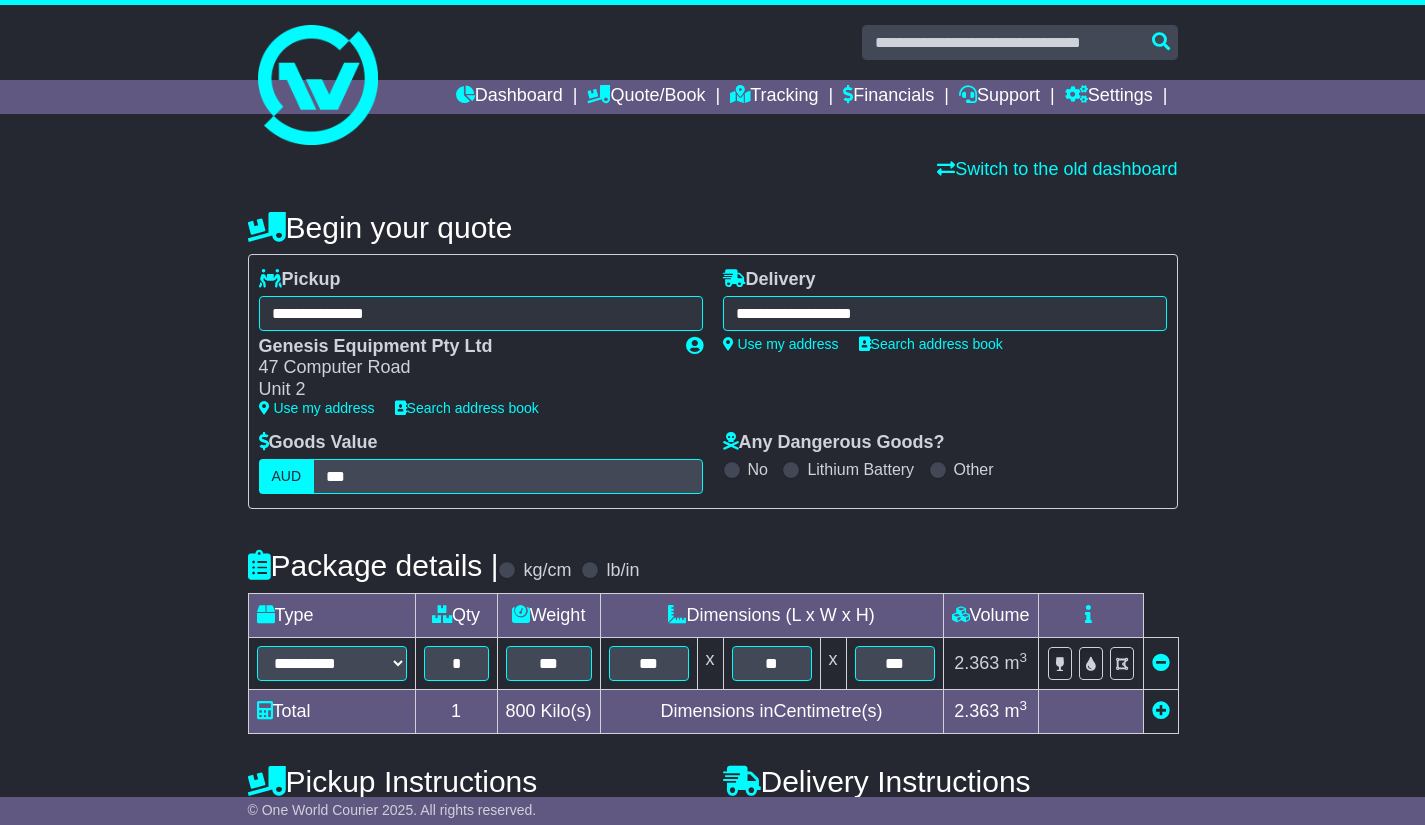 click on "**********" at bounding box center [945, 310] 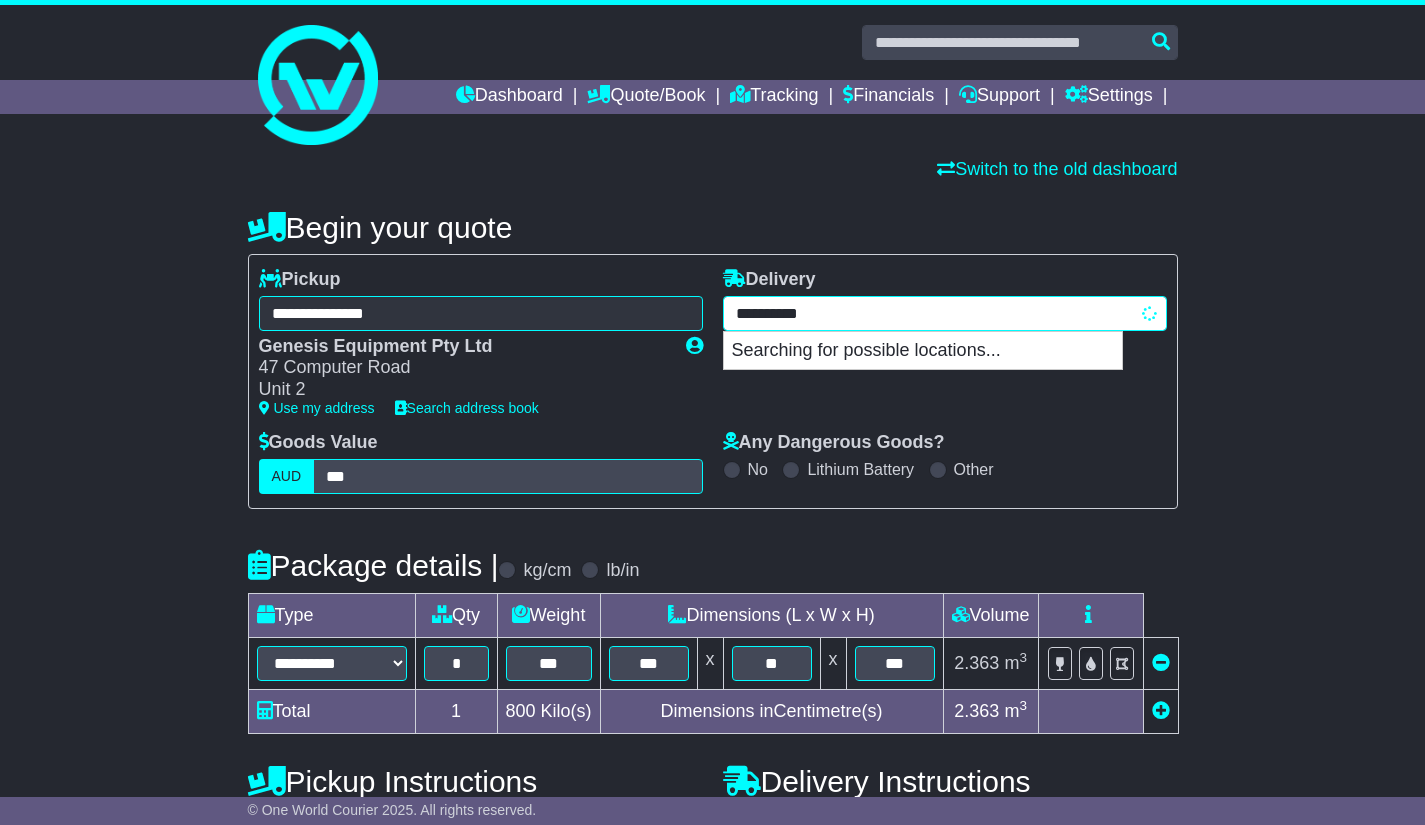click on "**********" at bounding box center (945, 313) 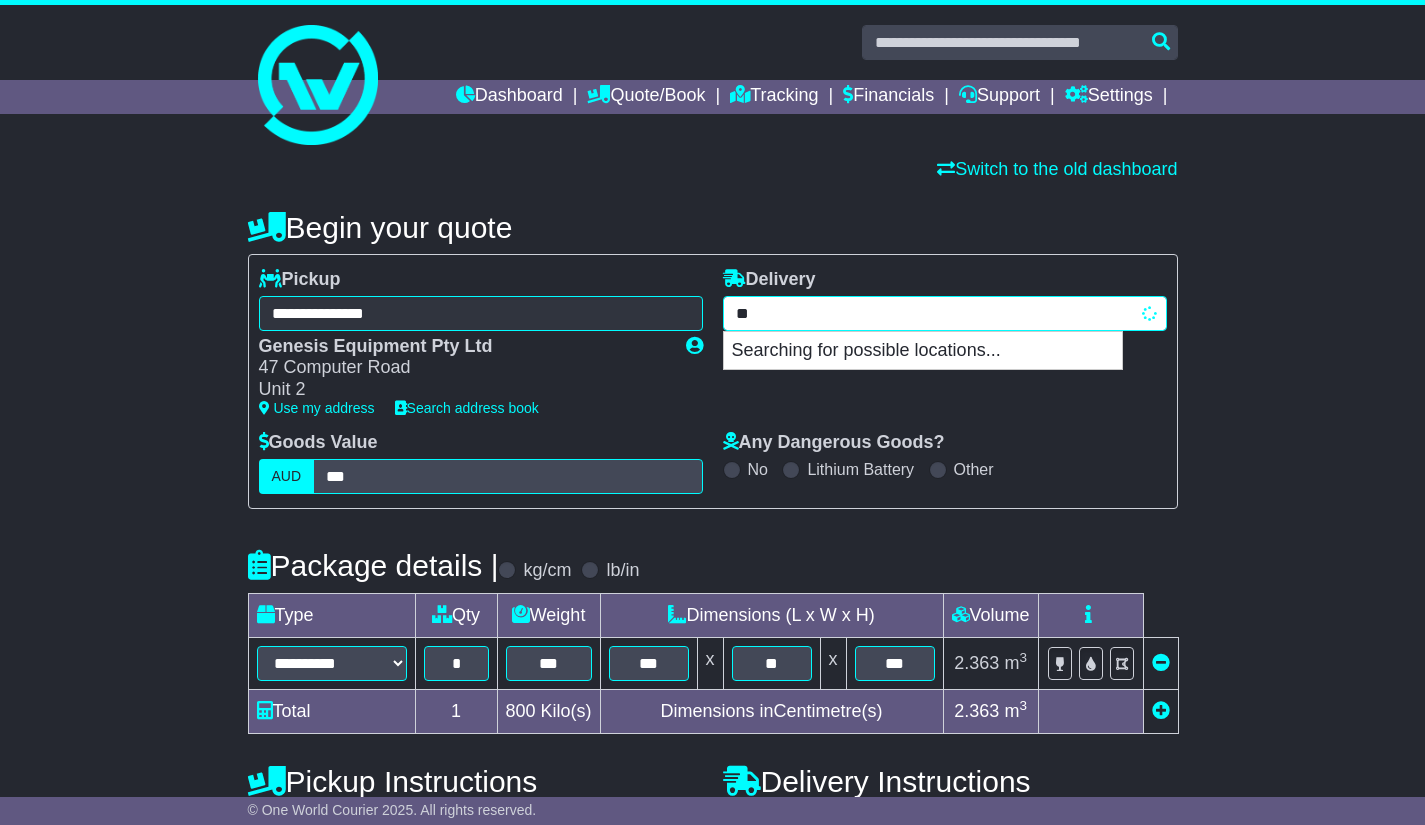 type on "*" 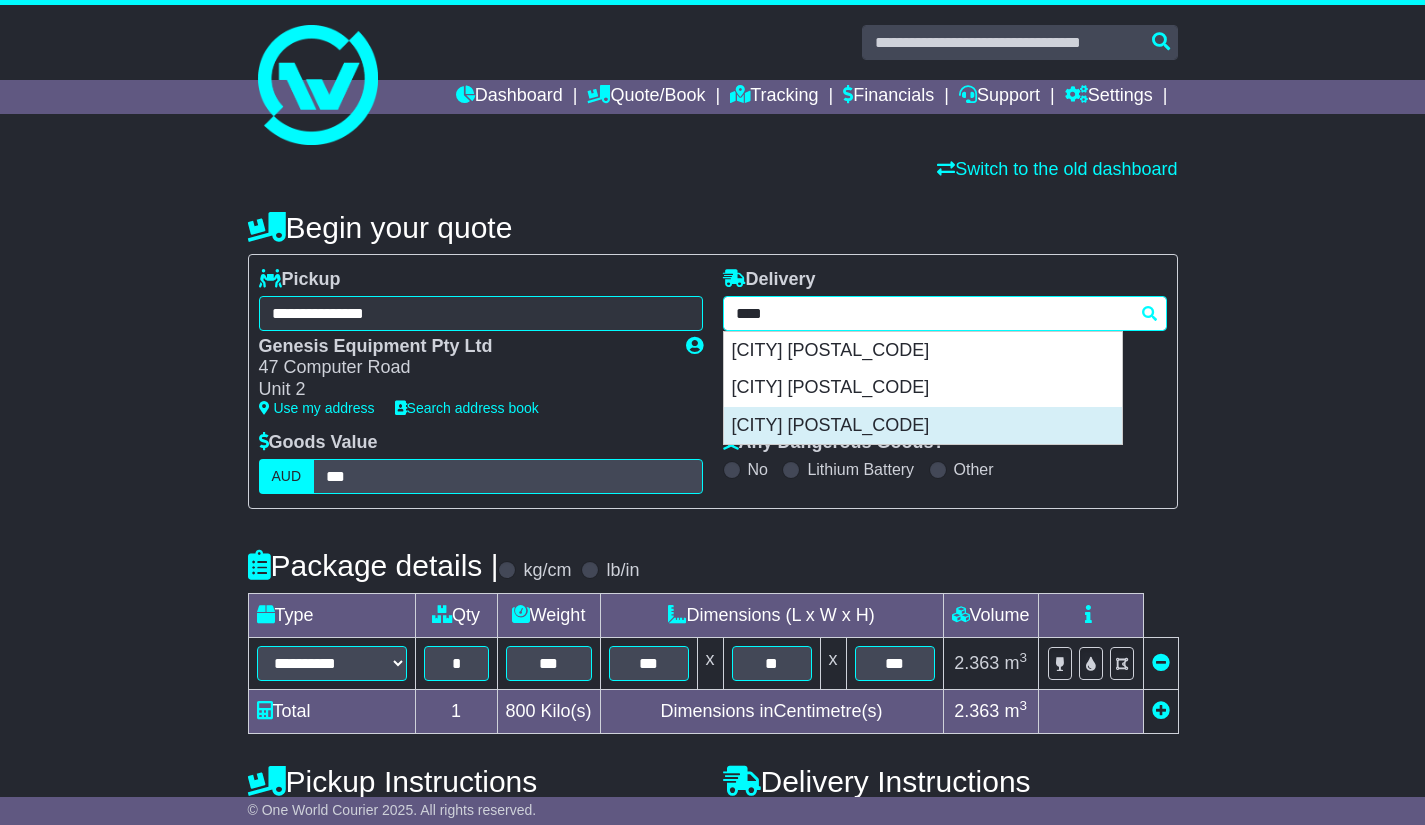 click on "[CITY] [POSTAL_CODE]" at bounding box center (923, 426) 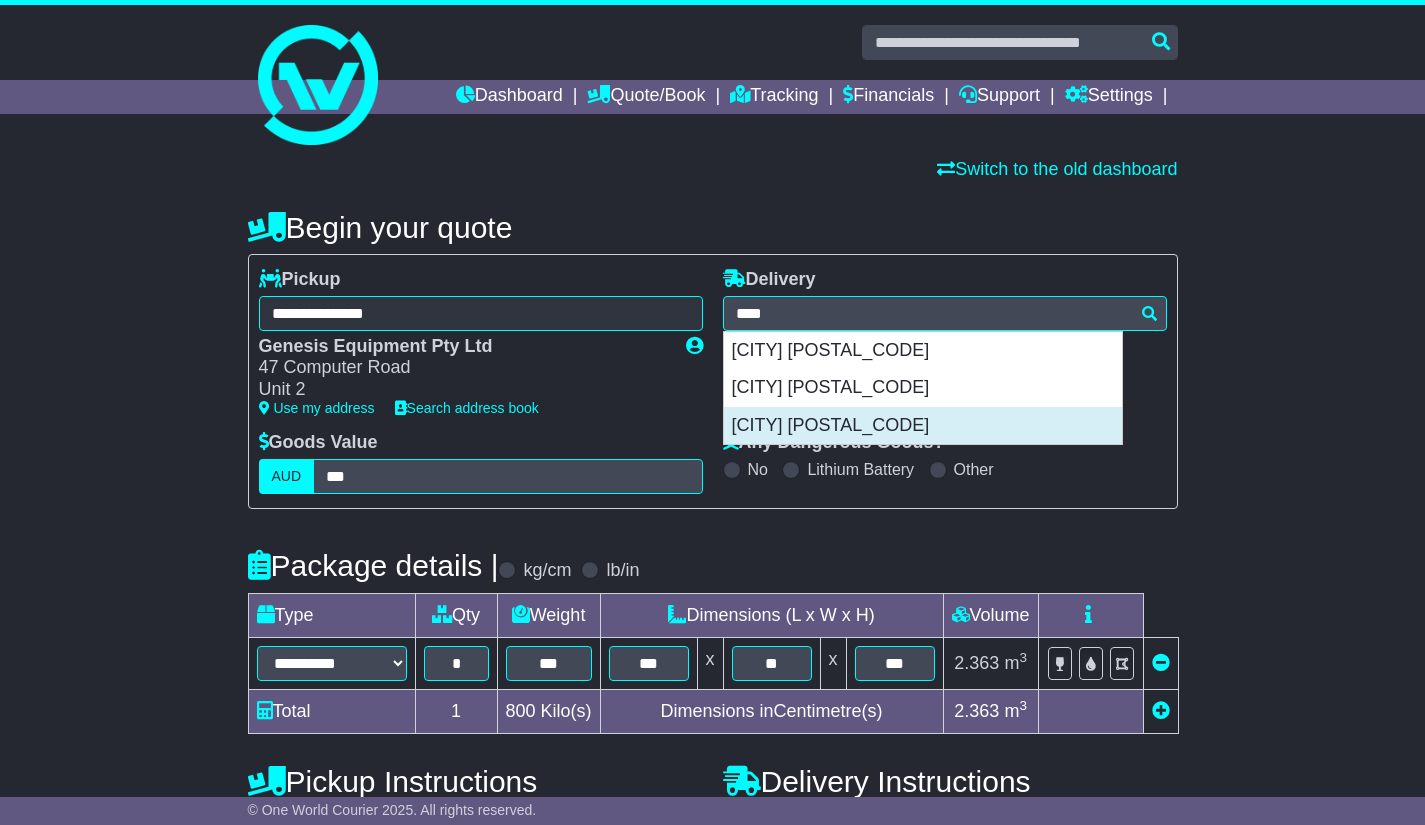 type on "**********" 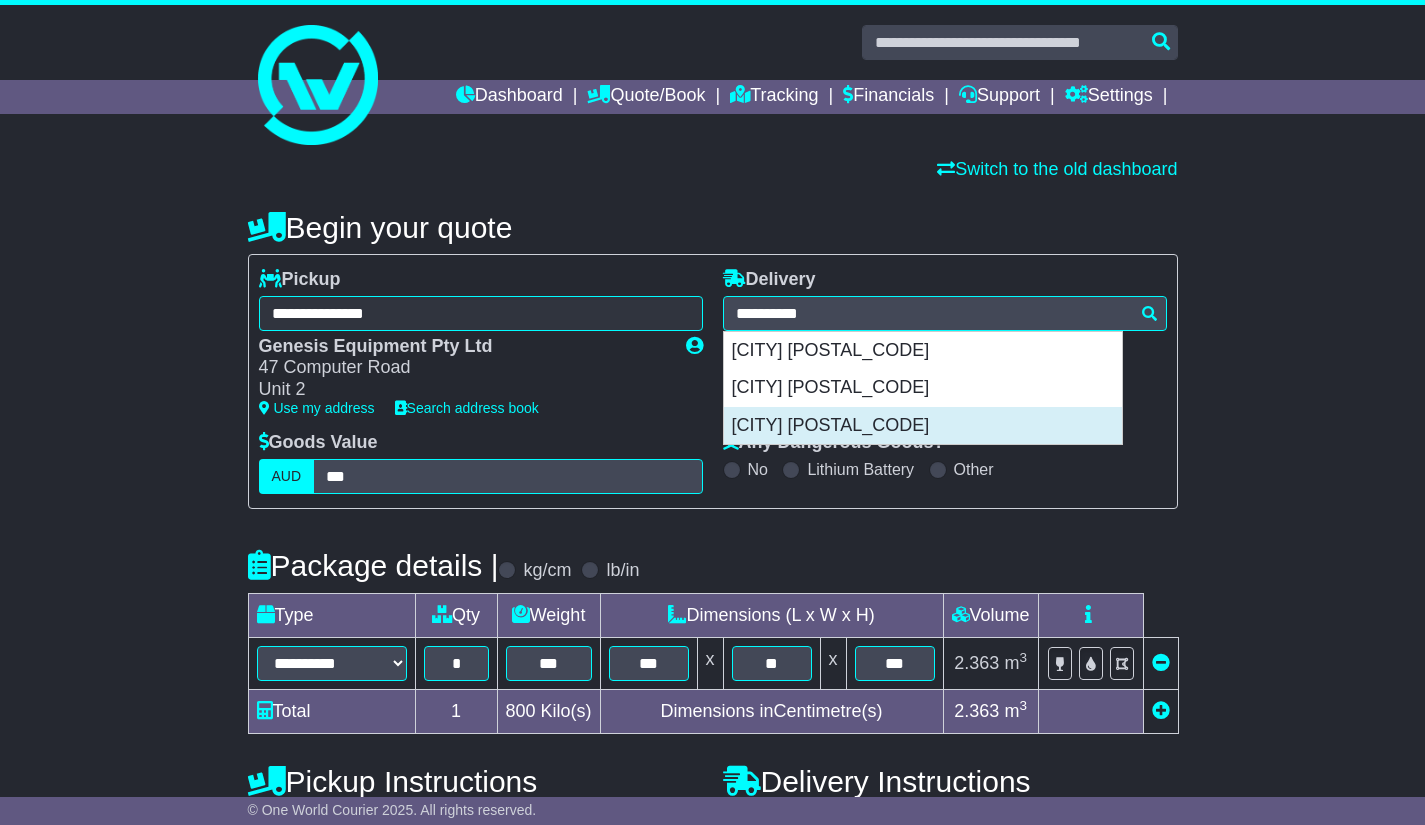 type on "**********" 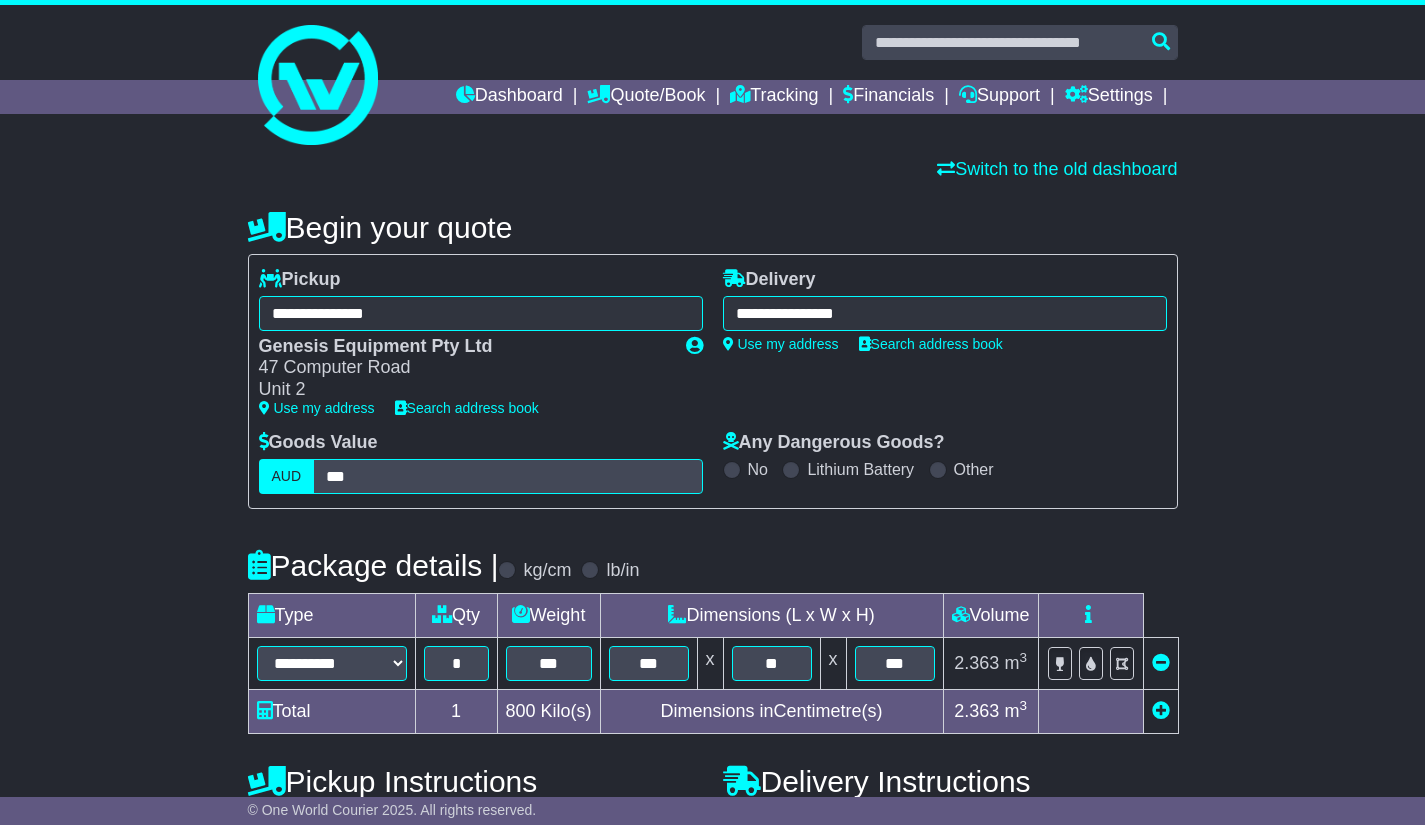 click on "**********" at bounding box center [945, 313] 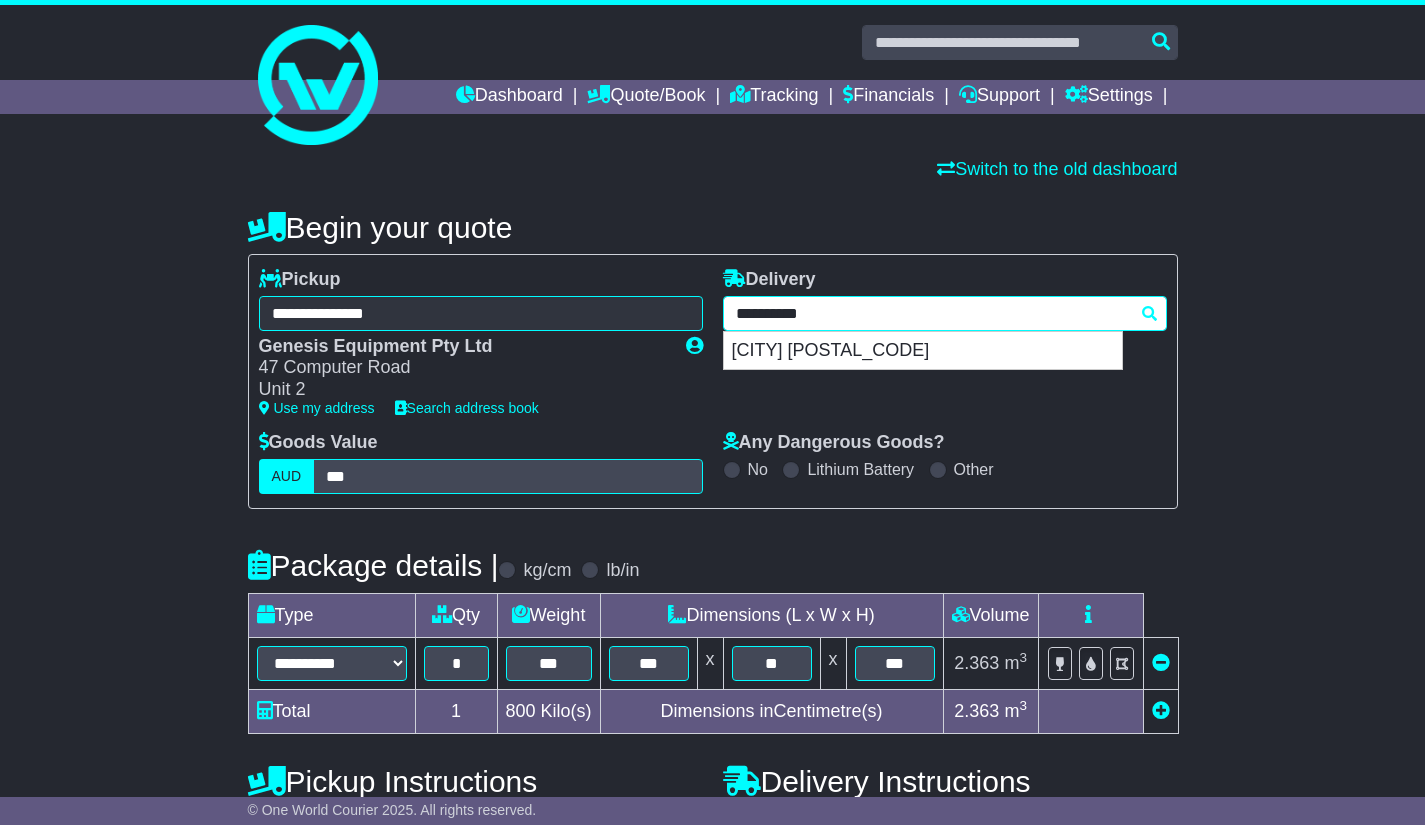 type on "**********" 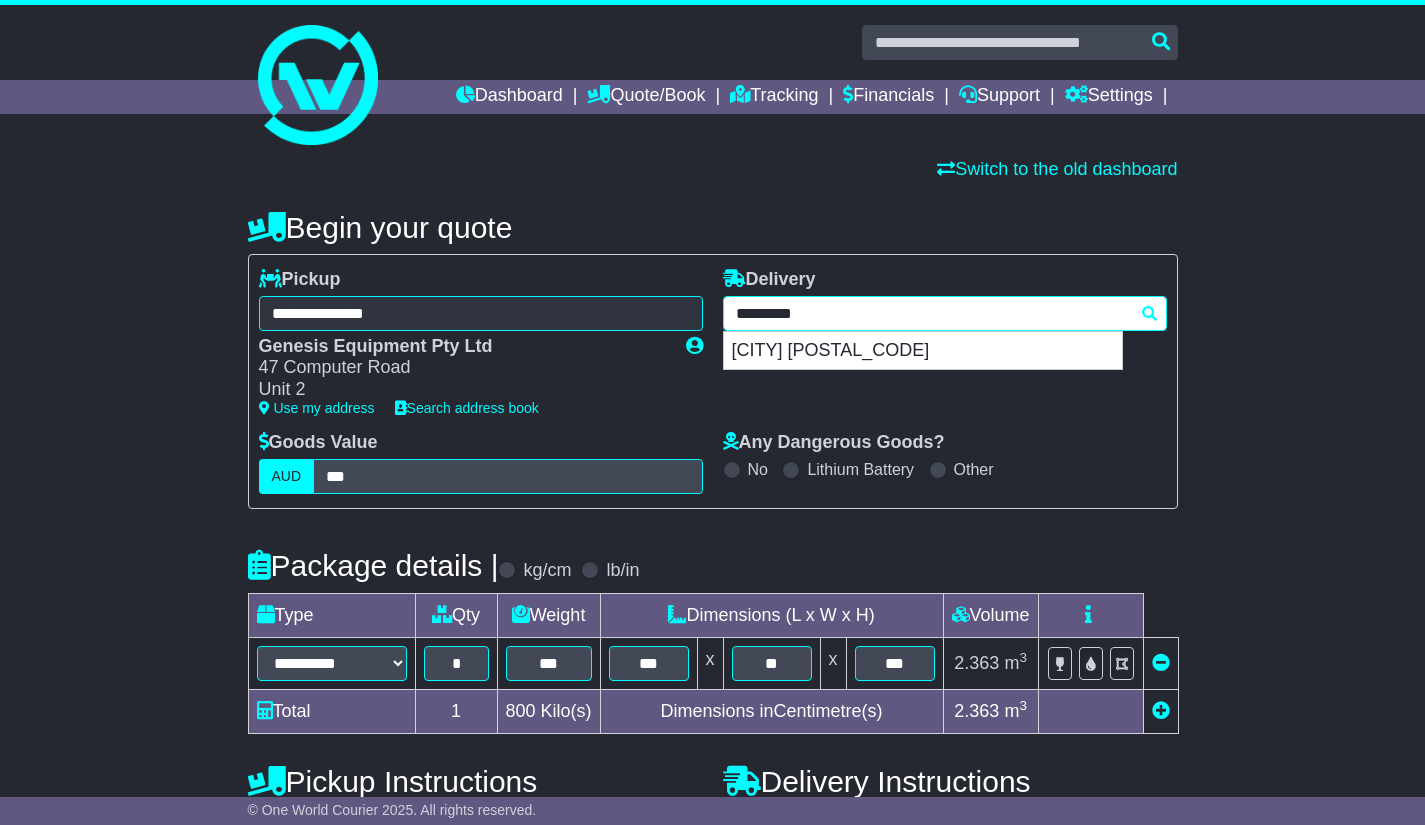 type 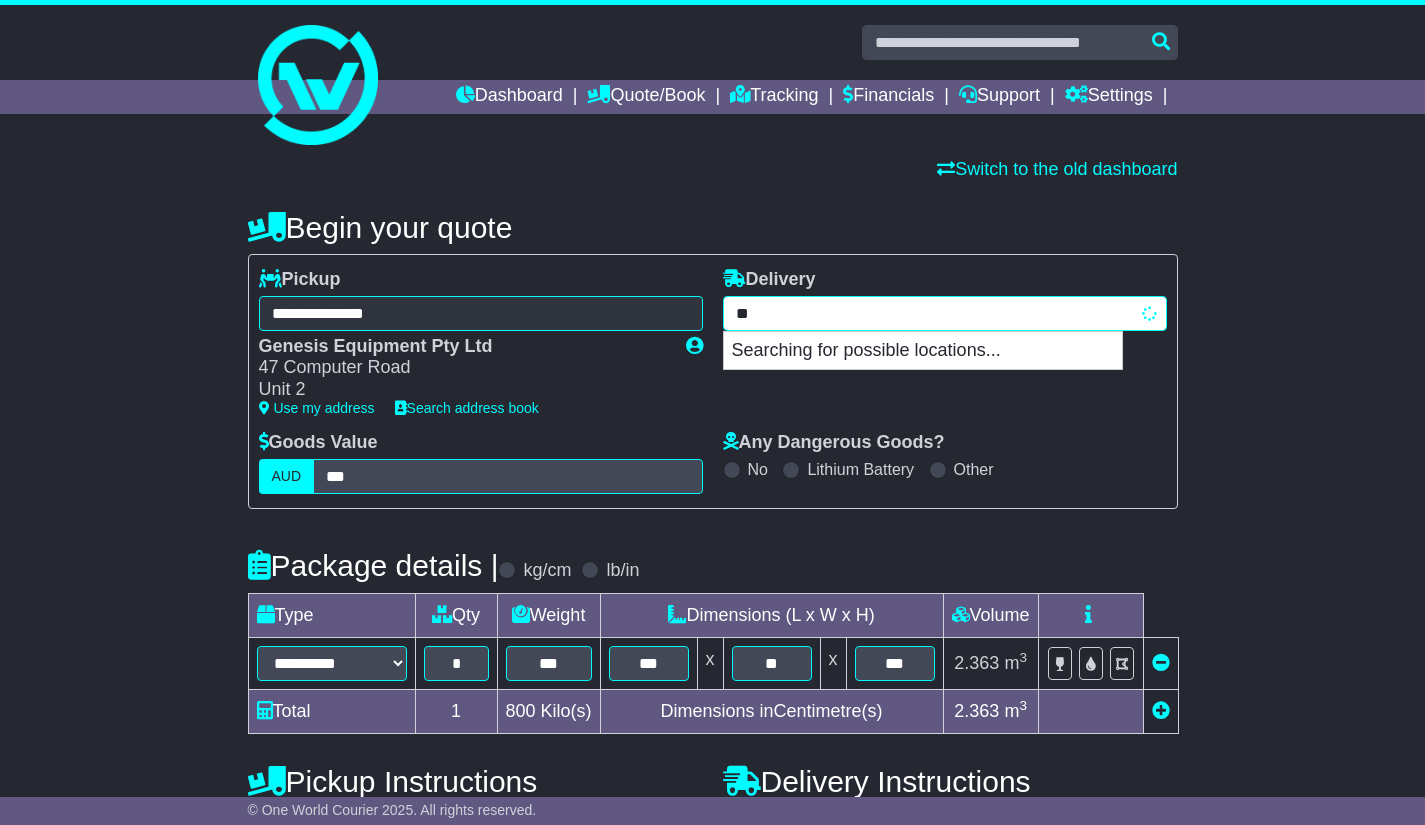 type on "*" 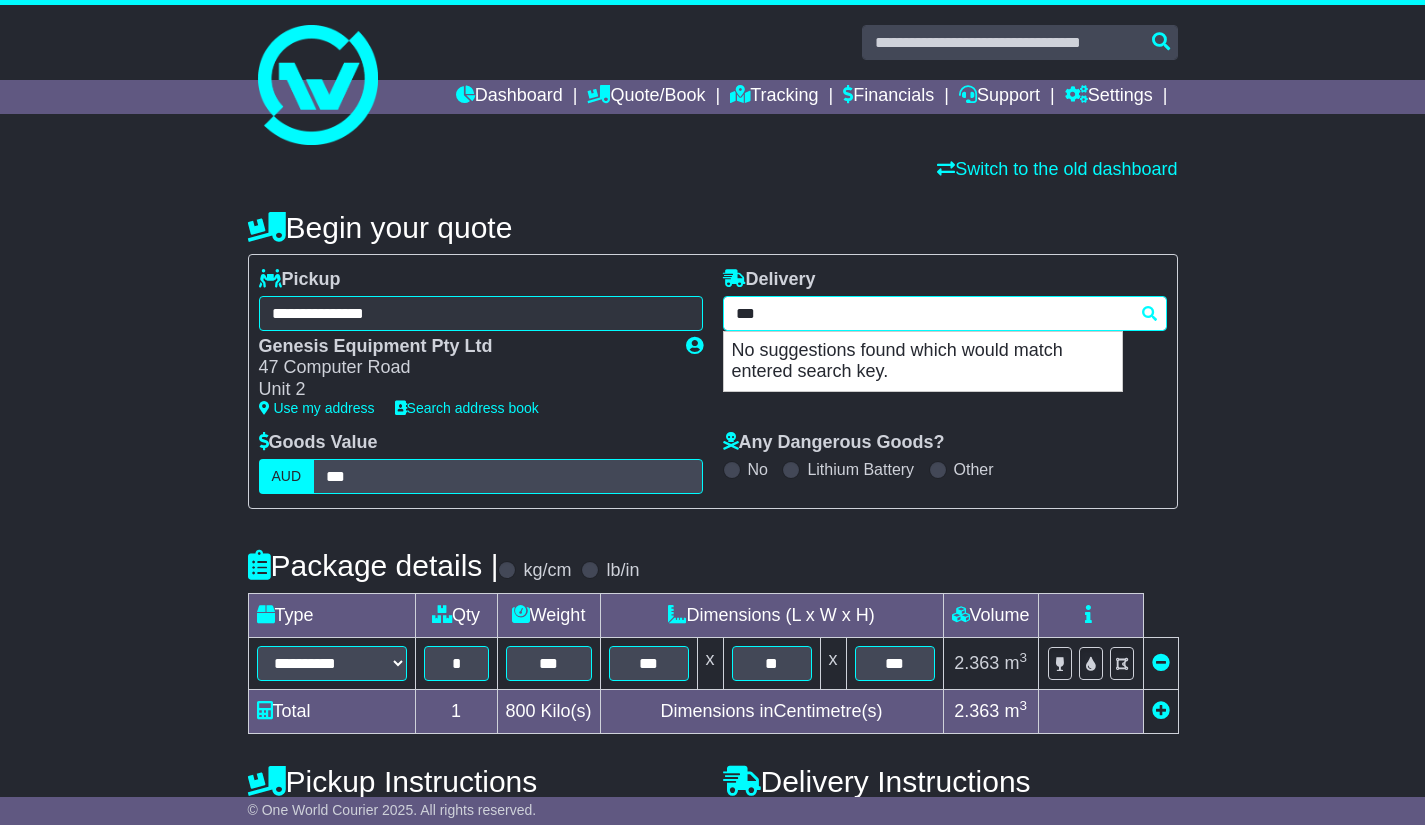 type on "****" 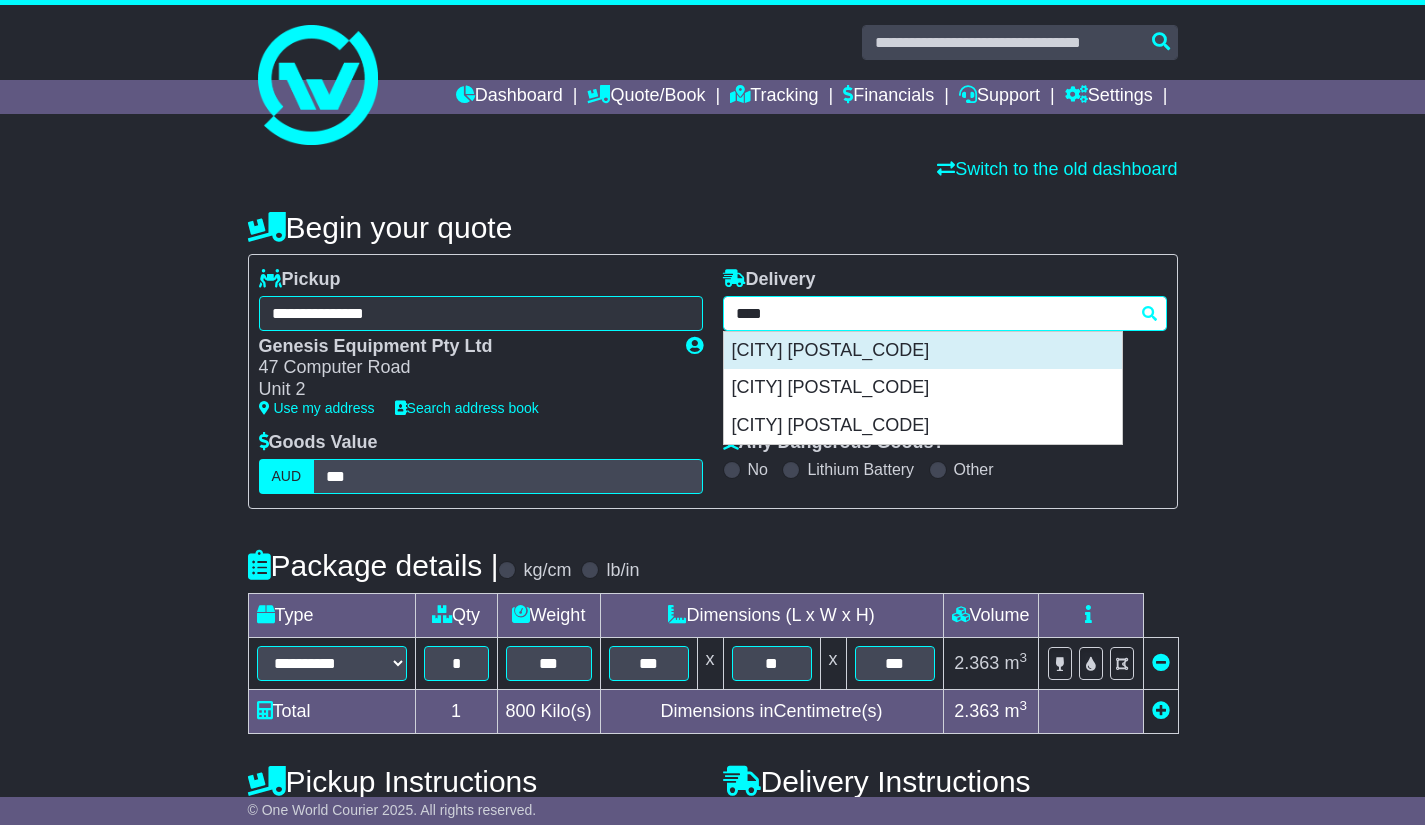 click on "[CITY] [POSTAL_CODE]" at bounding box center [923, 351] 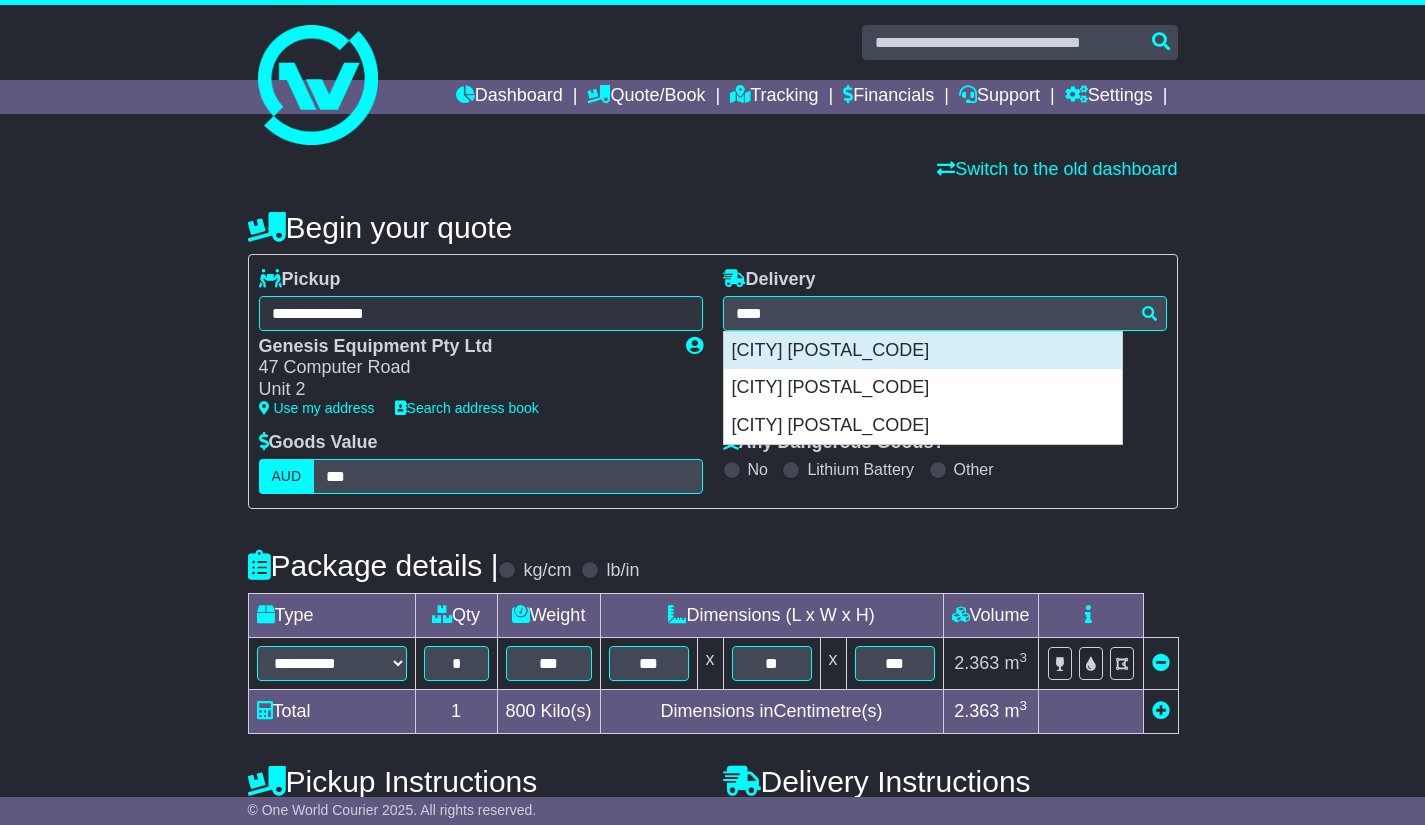 type on "**********" 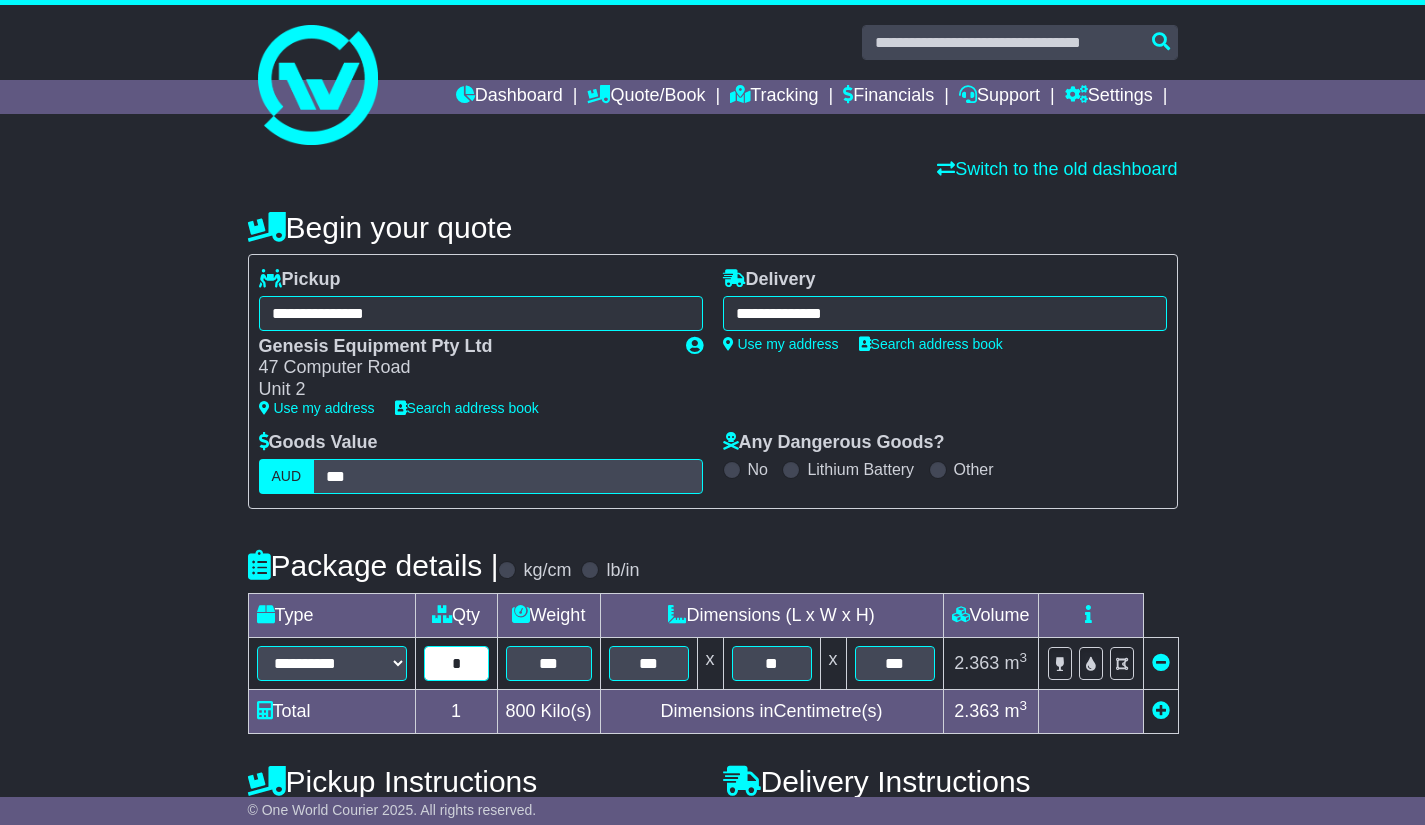 click on "*" at bounding box center (456, 663) 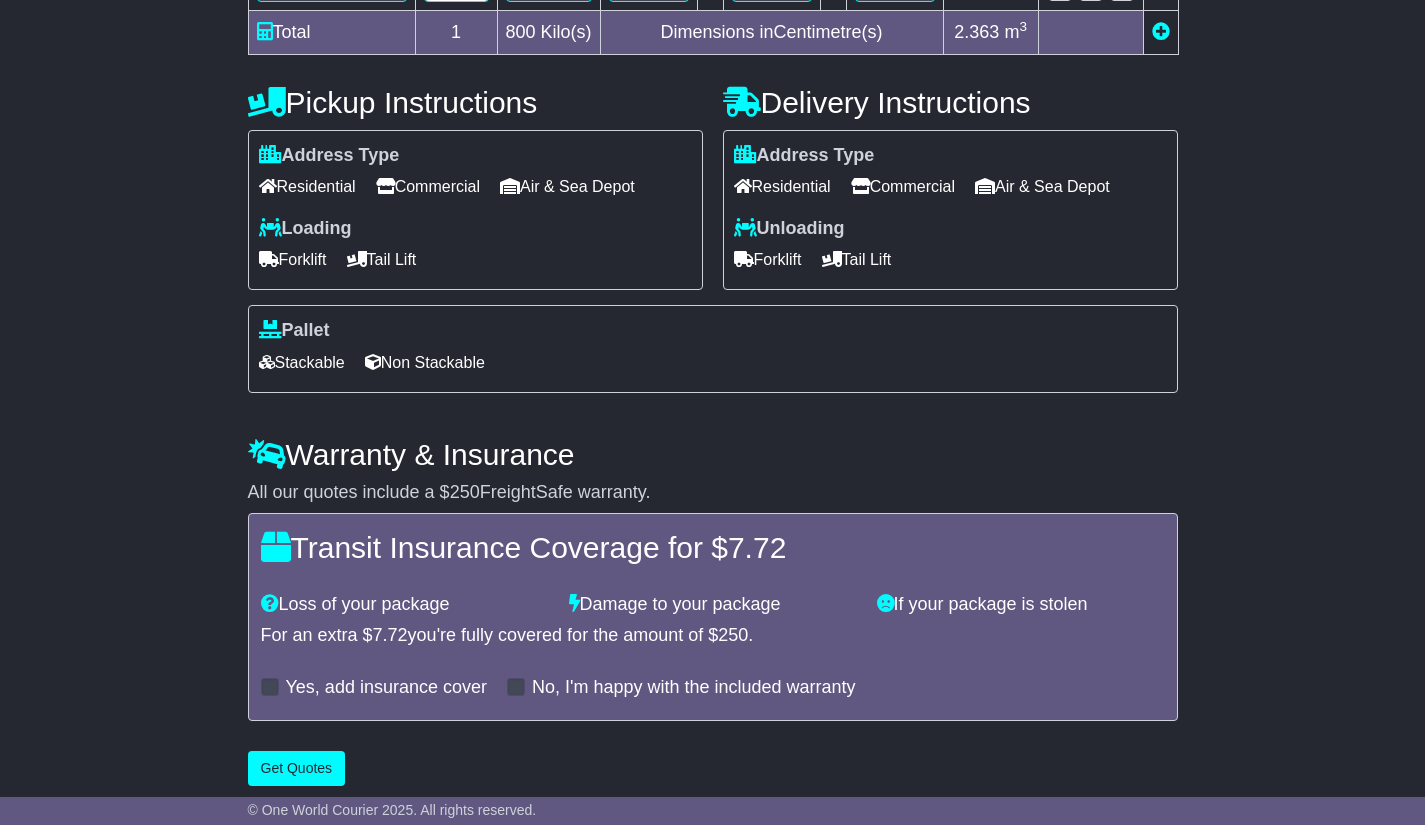 scroll, scrollTop: 697, scrollLeft: 0, axis: vertical 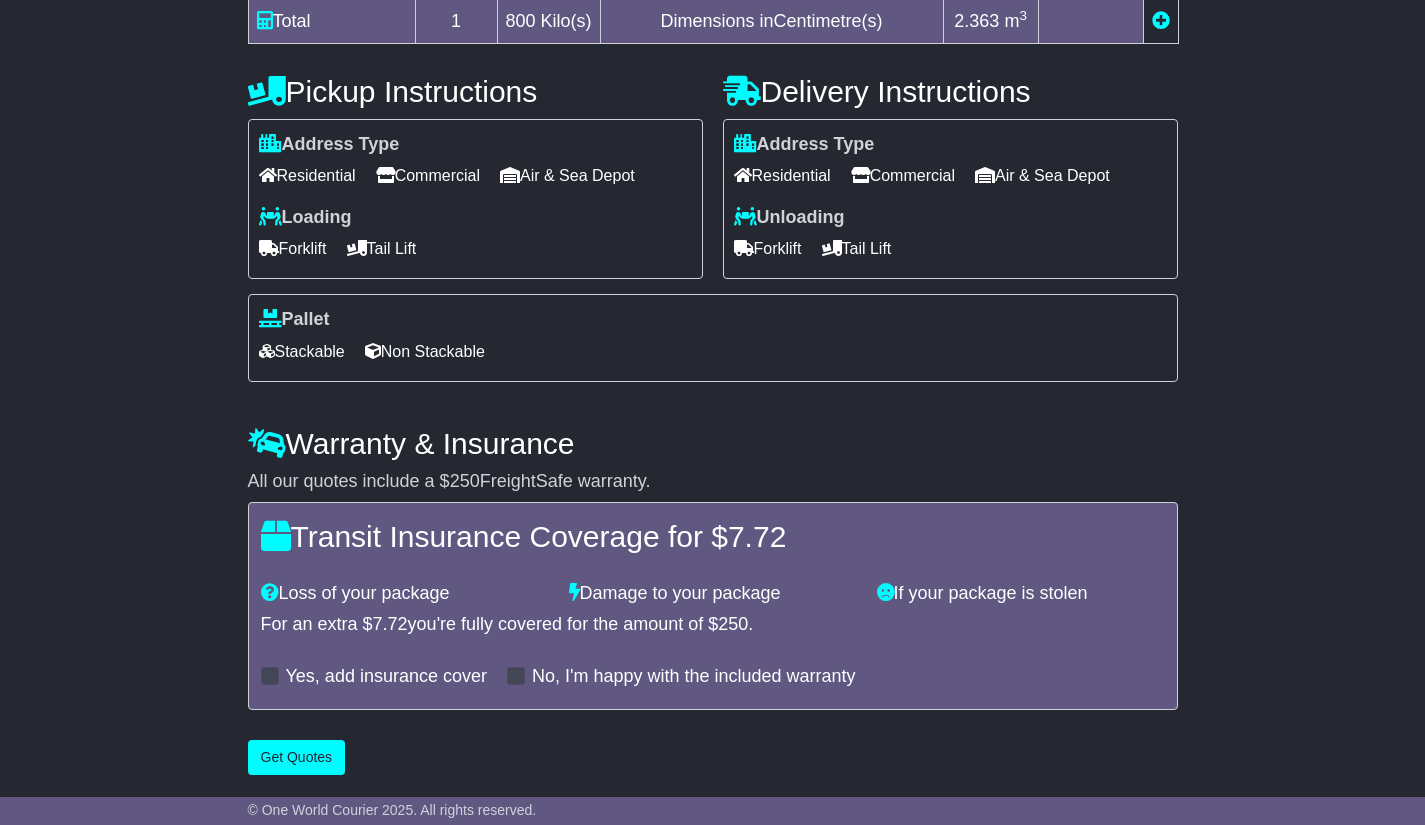 type on "*" 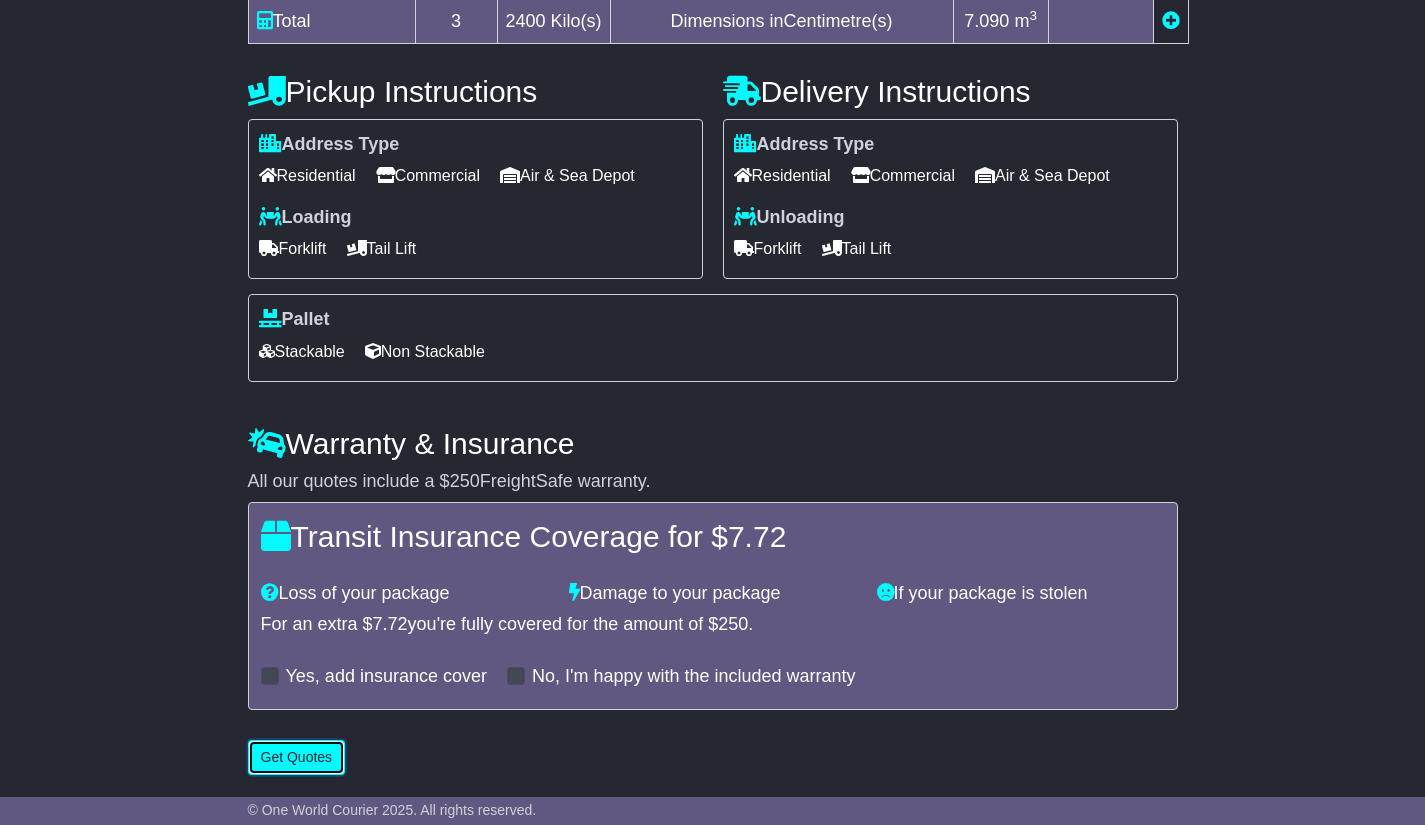 click on "Get Quotes" at bounding box center [297, 757] 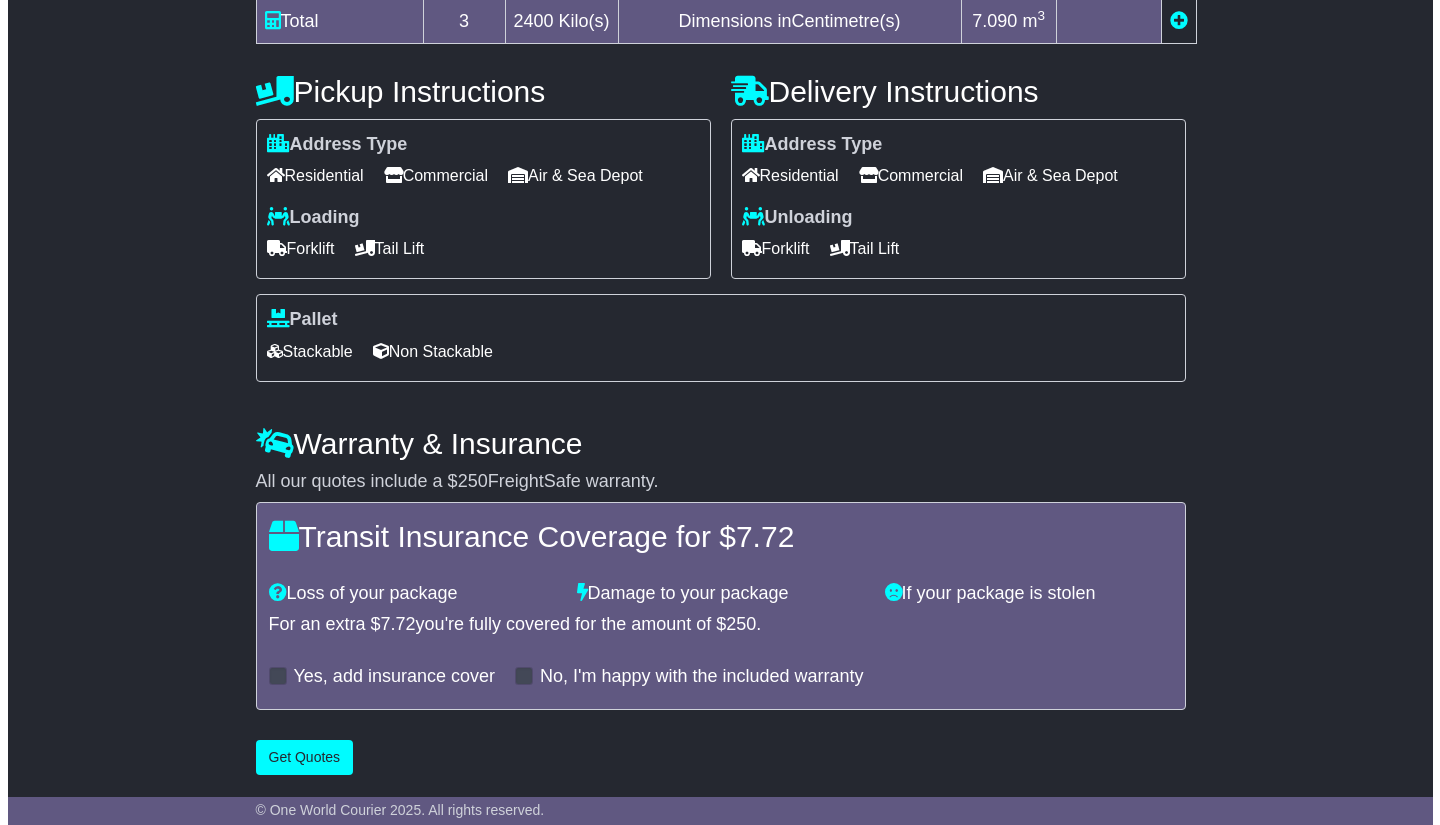scroll, scrollTop: 0, scrollLeft: 0, axis: both 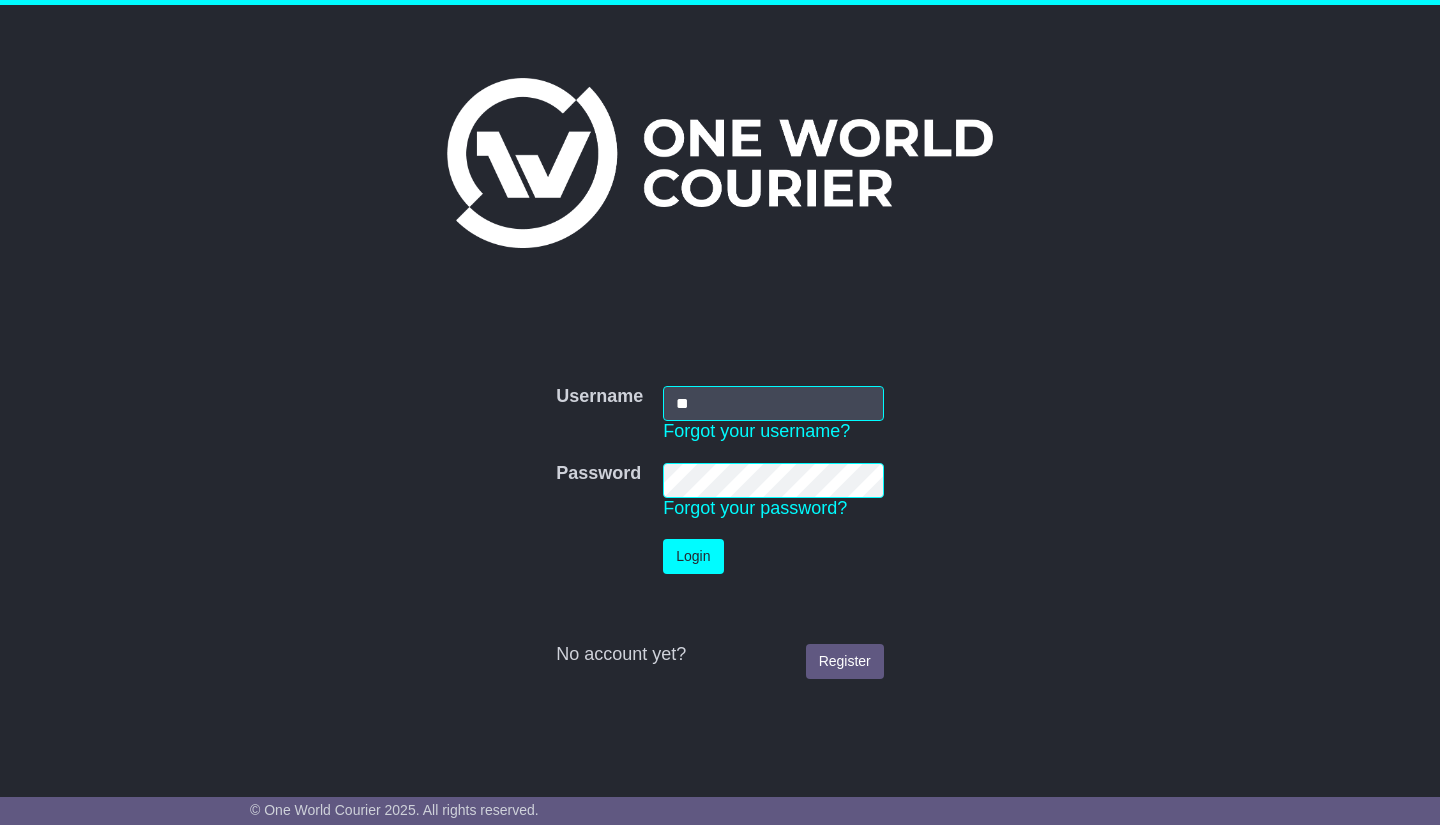 type on "**********" 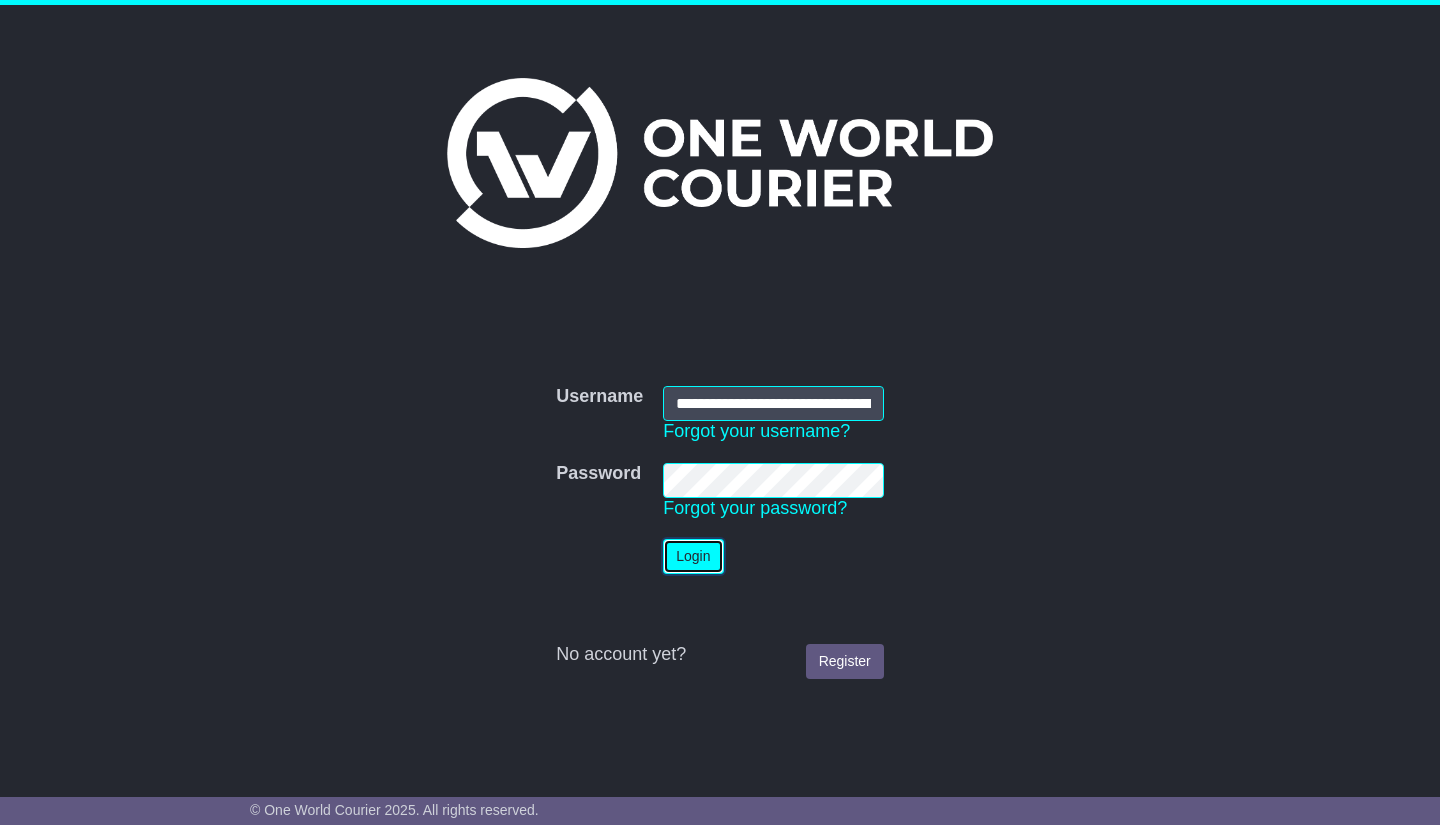 click on "Login" at bounding box center [693, 556] 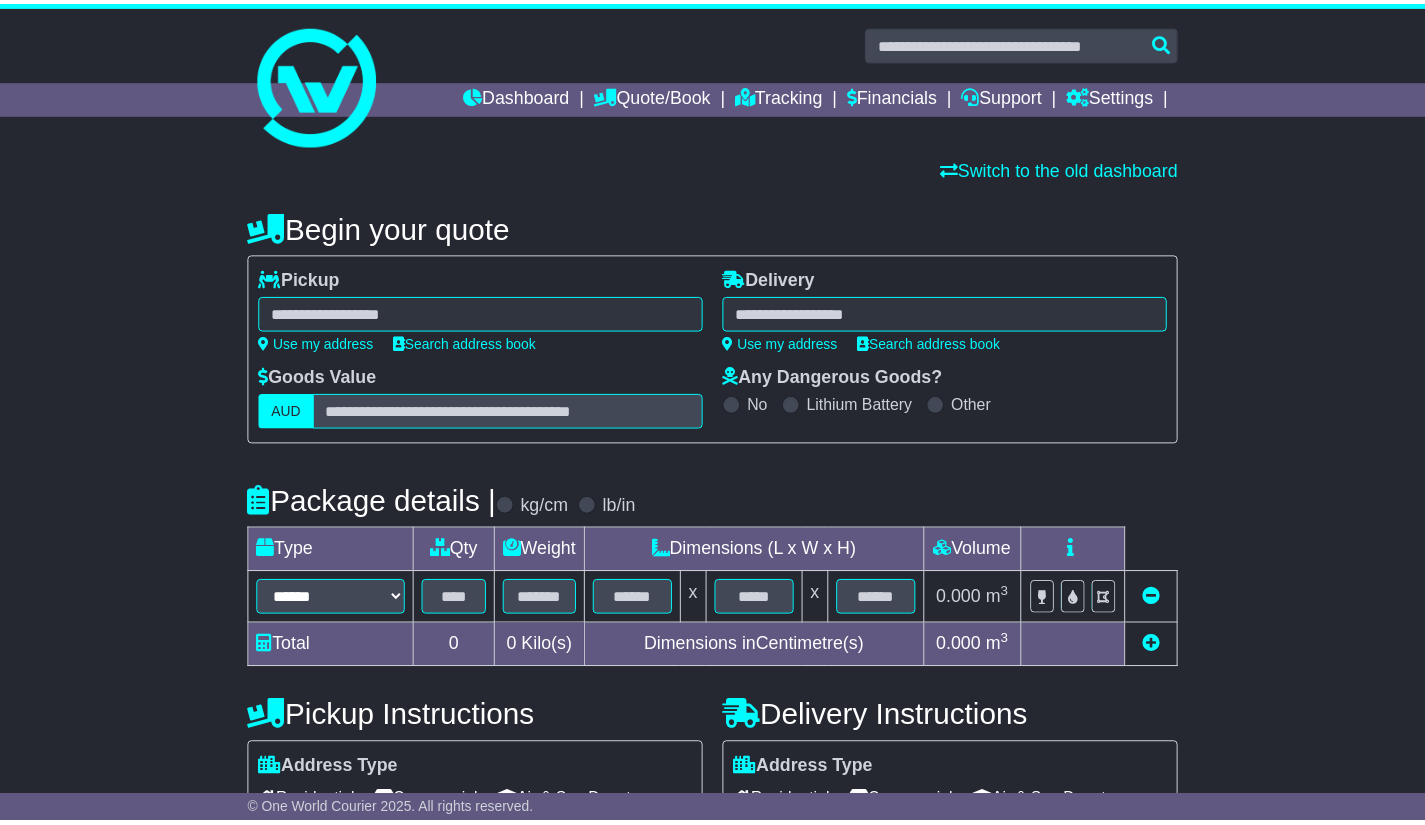 scroll, scrollTop: 0, scrollLeft: 0, axis: both 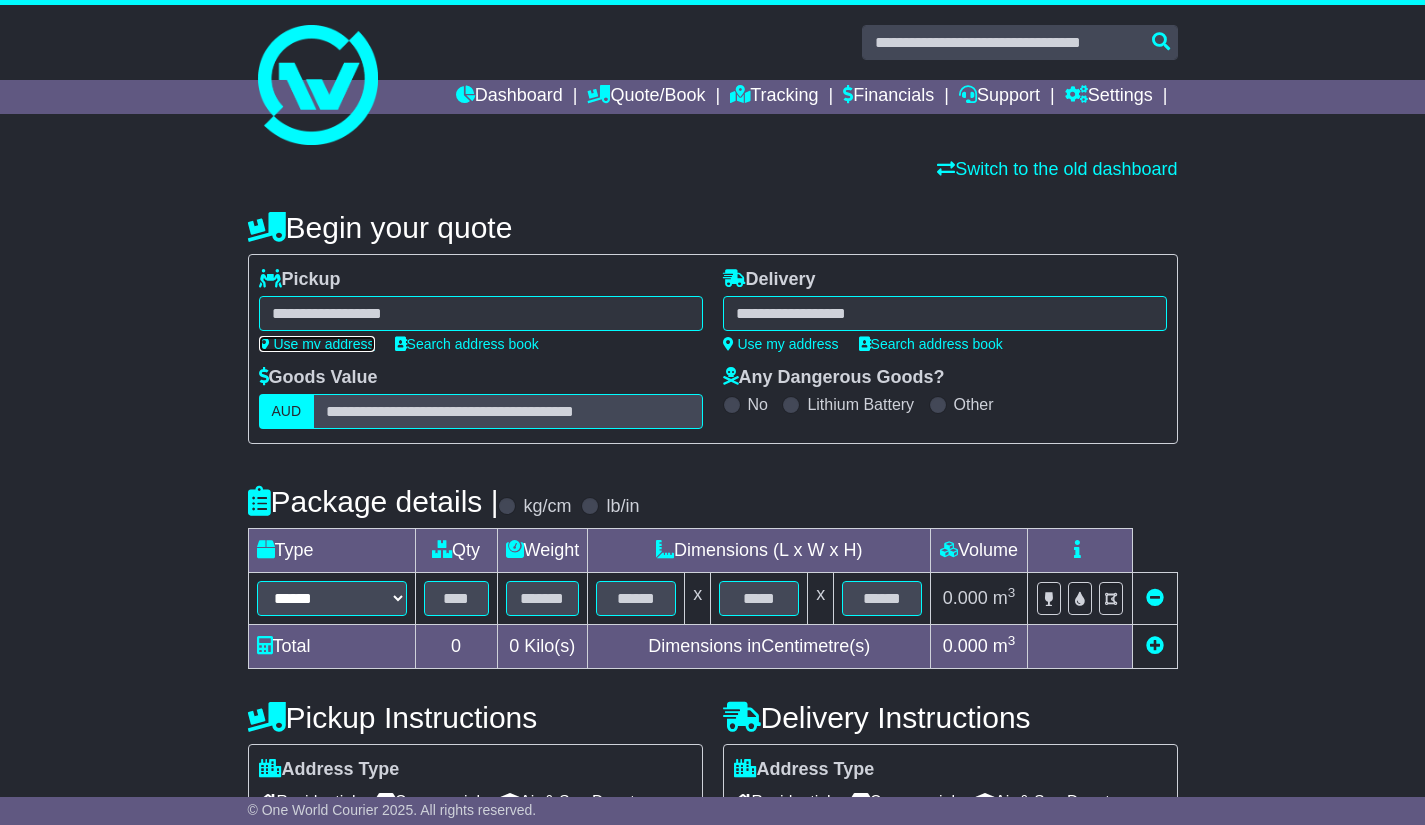 click on "Use my address" at bounding box center (317, 344) 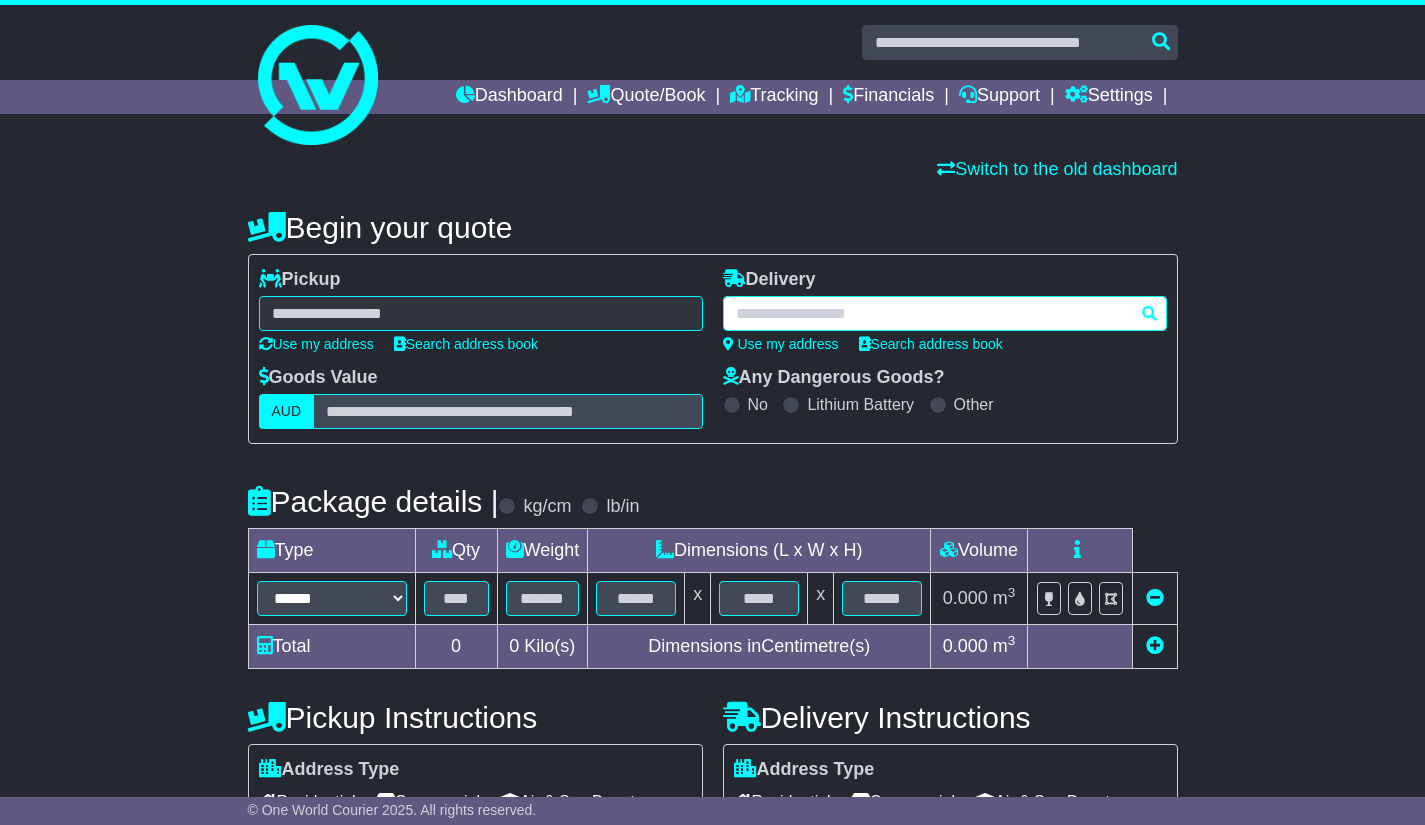 click at bounding box center (945, 313) 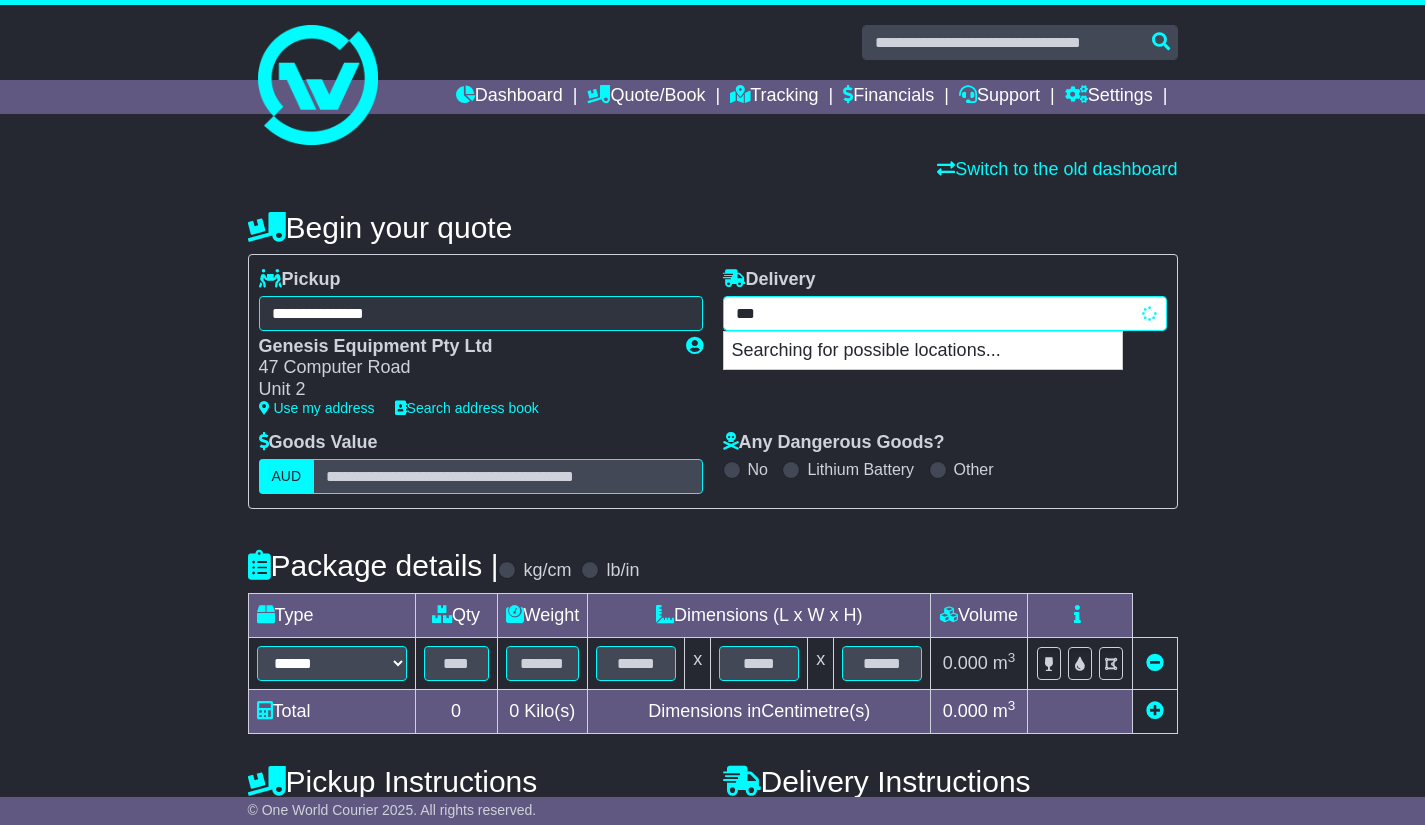 type on "****" 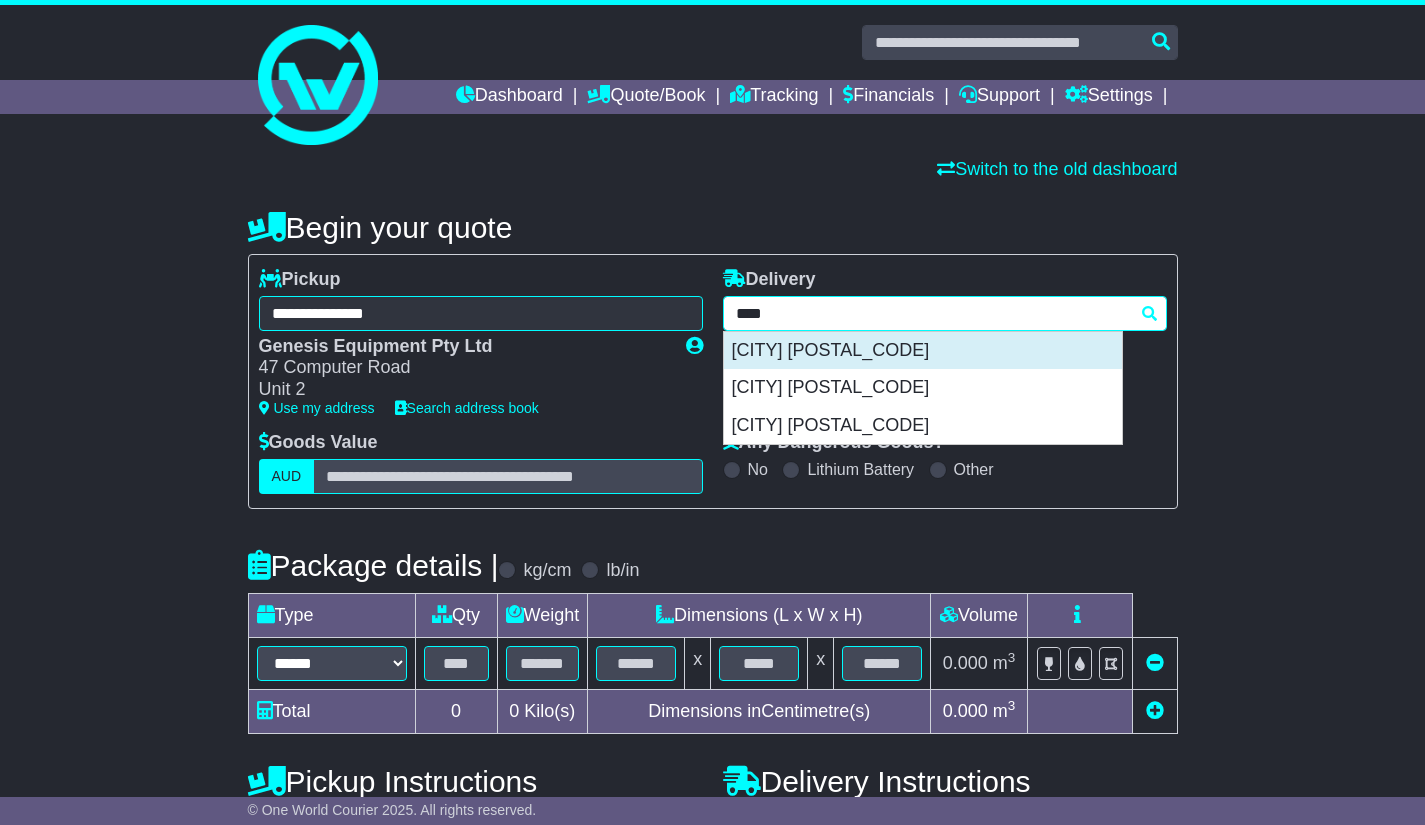 click on "[CITY] [POSTAL_CODE]" at bounding box center (923, 351) 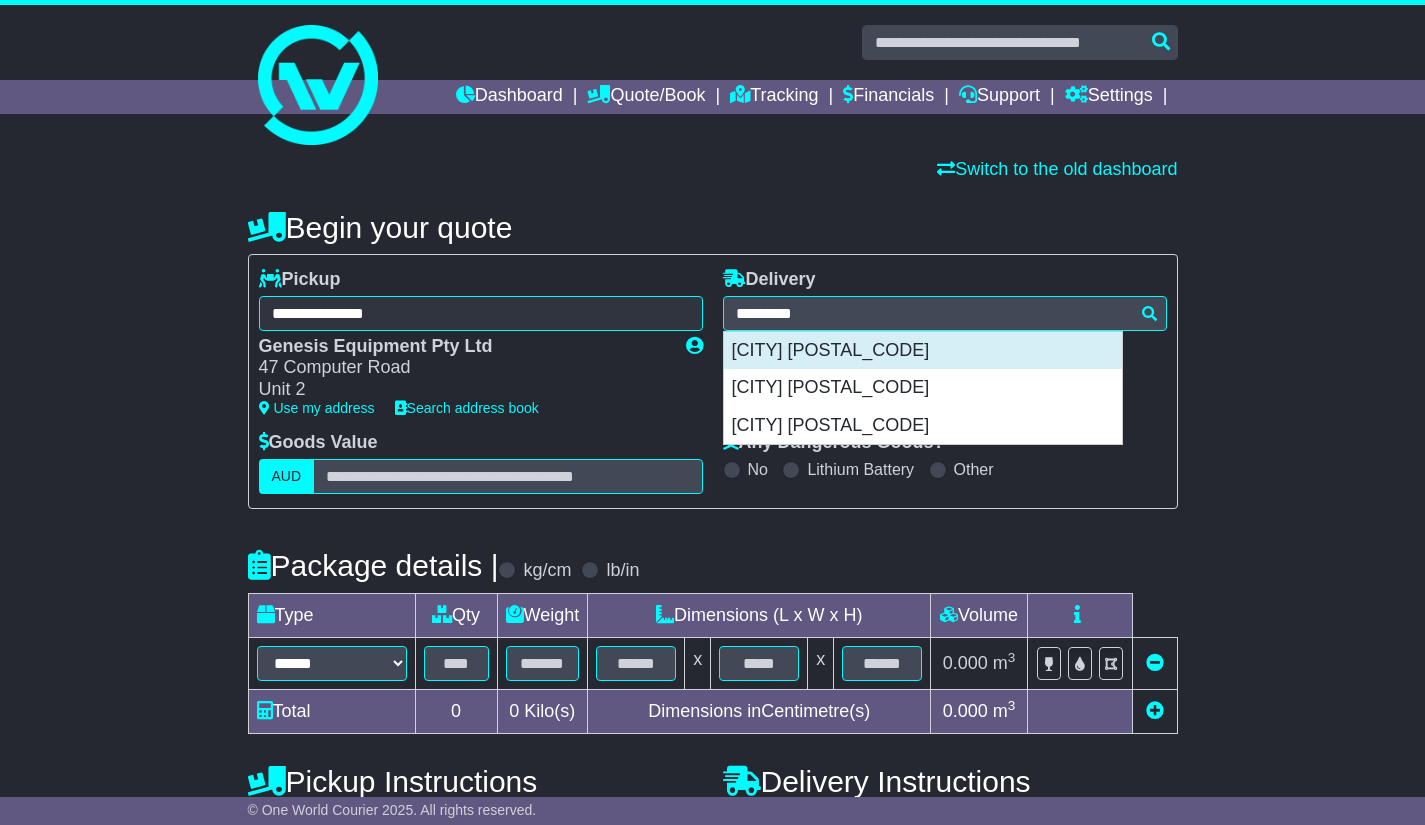 type on "**********" 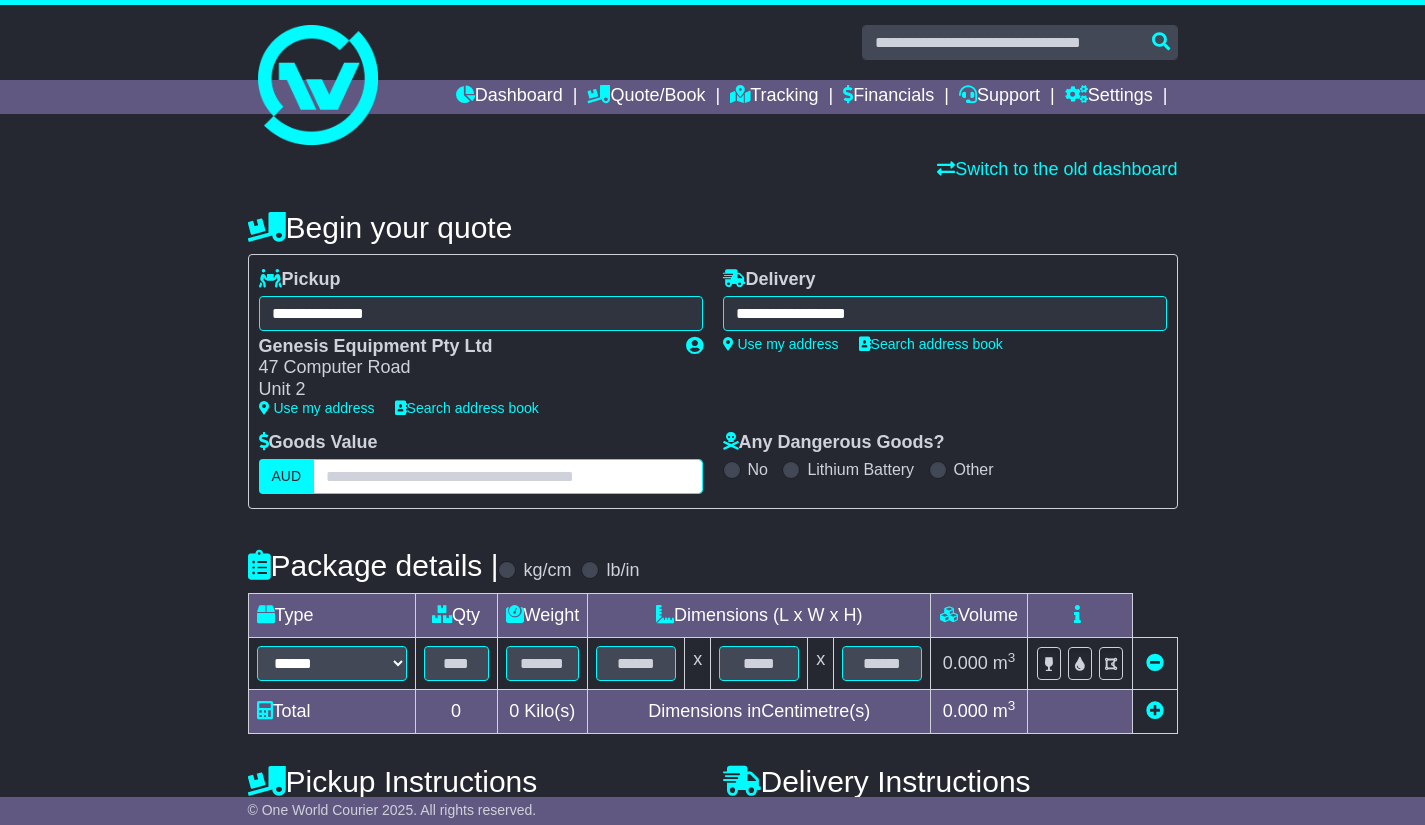 click at bounding box center (507, 476) 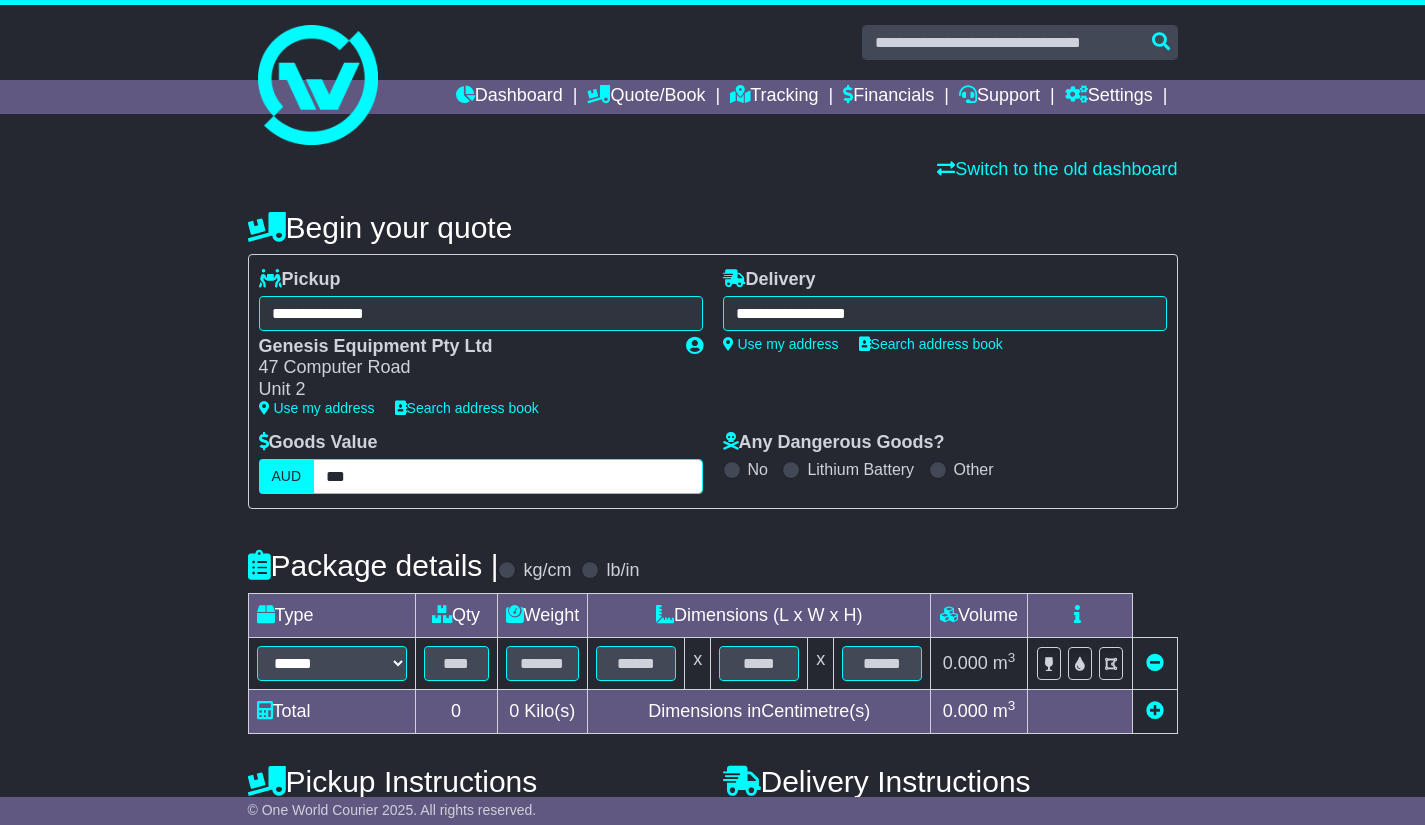 type on "***" 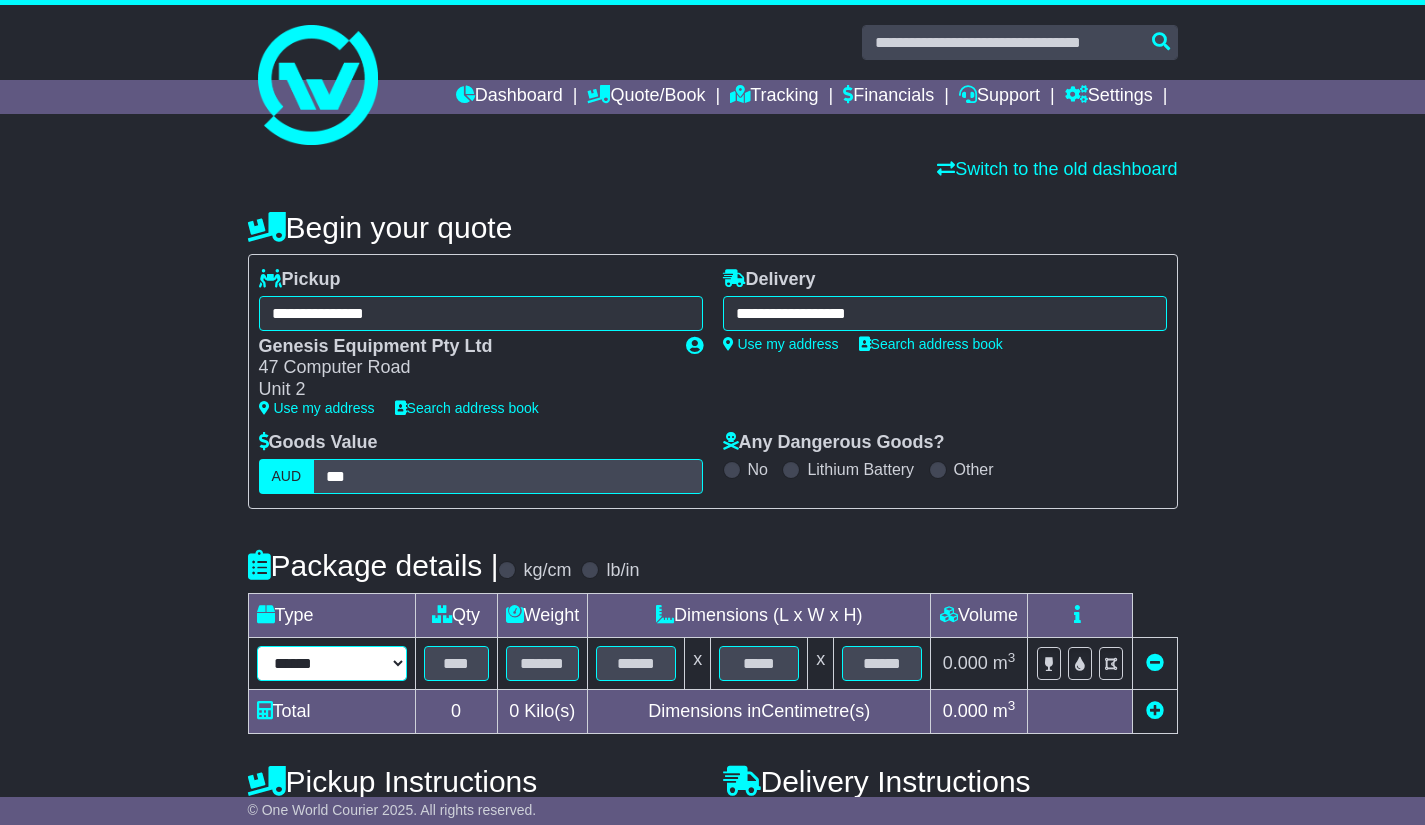click on "**********" at bounding box center [332, 663] 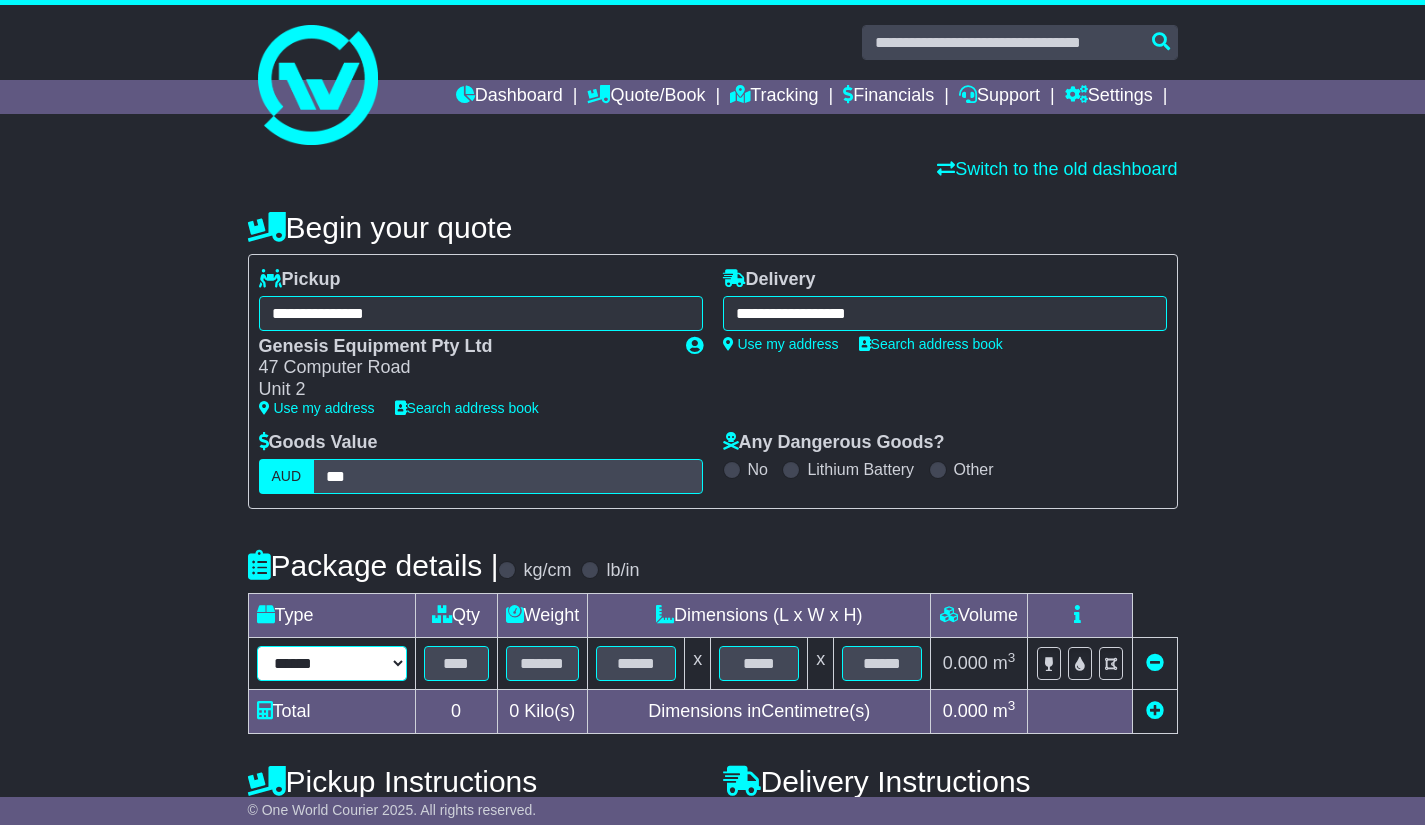 select on "*****" 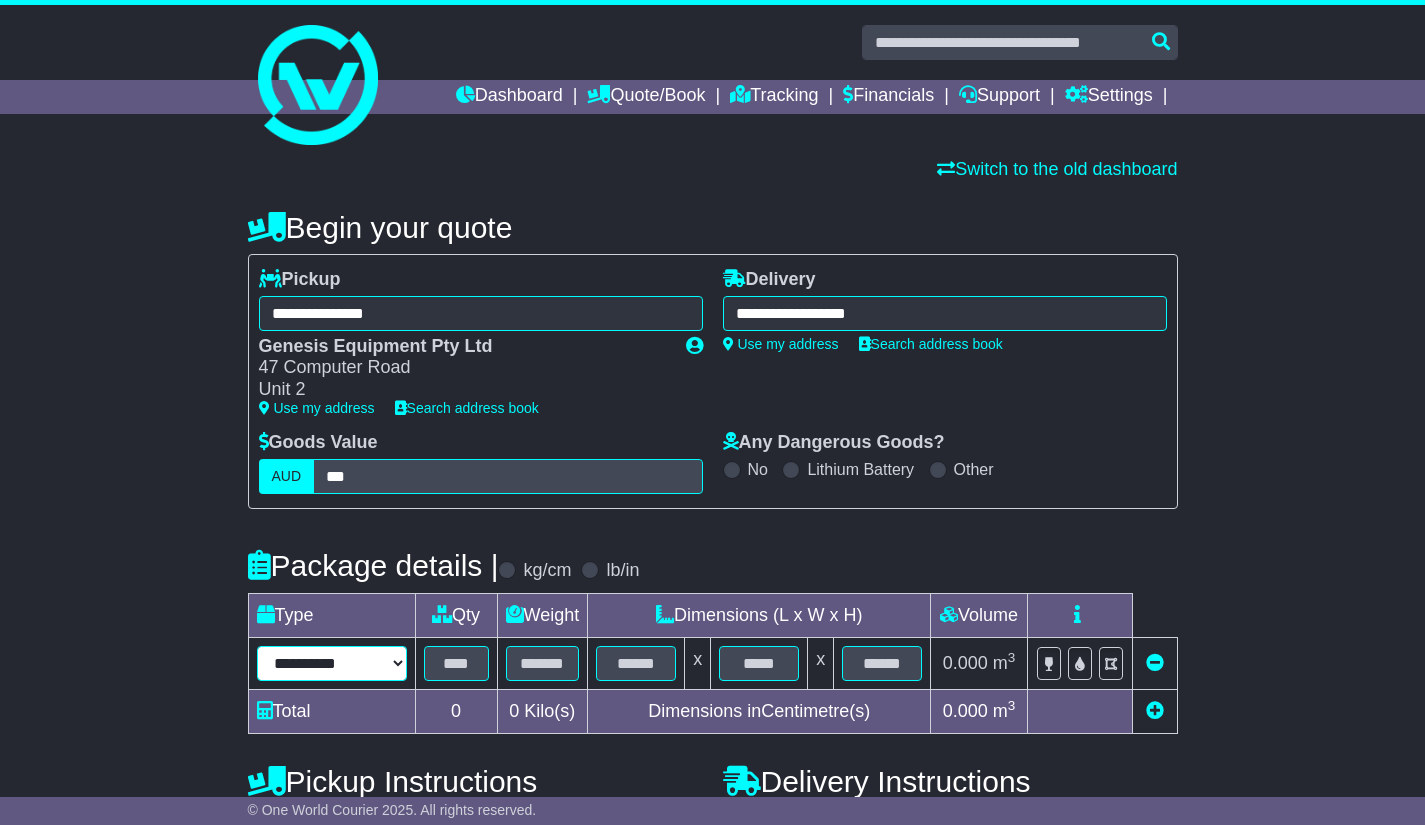 click on "**********" at bounding box center [332, 663] 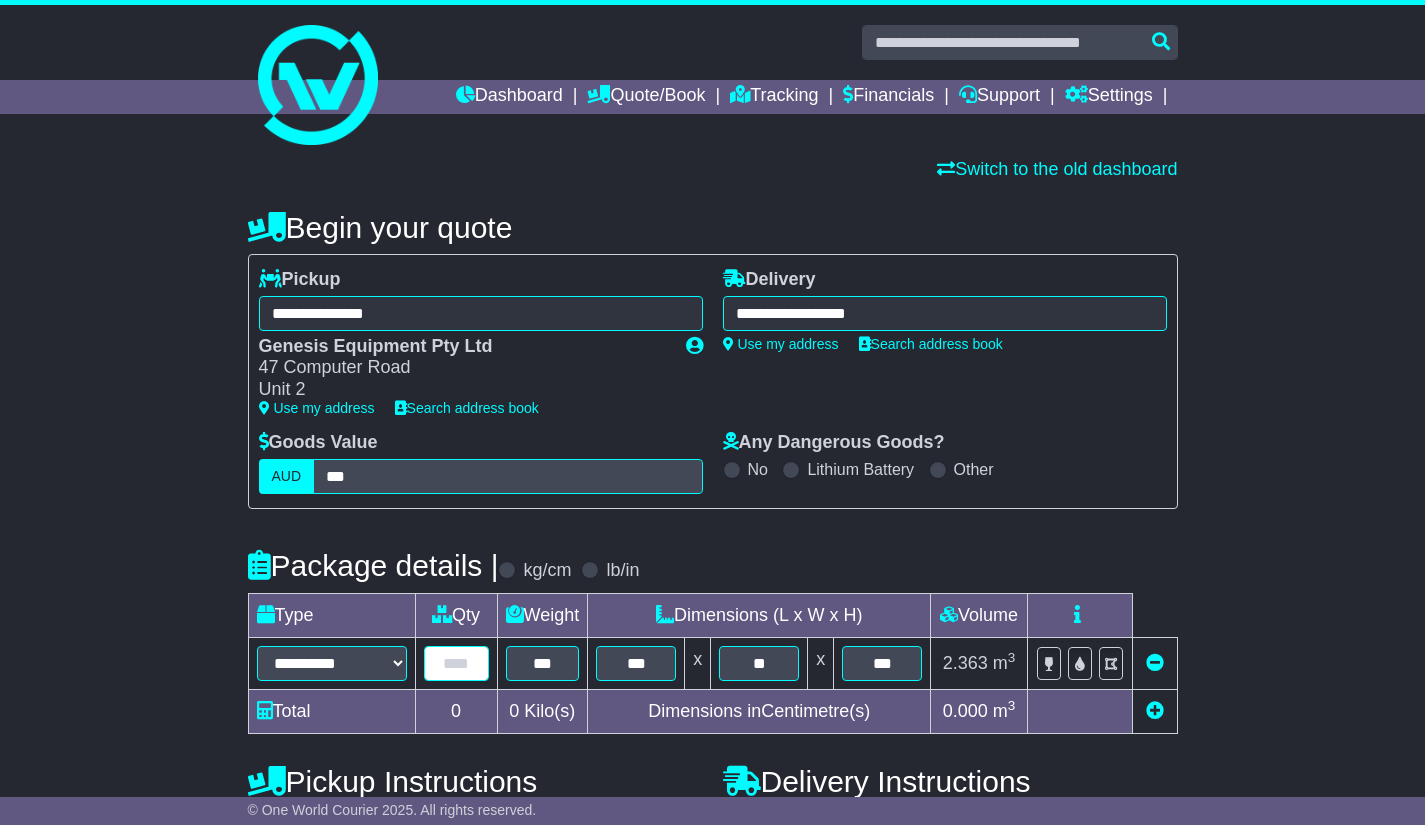 click at bounding box center [456, 663] 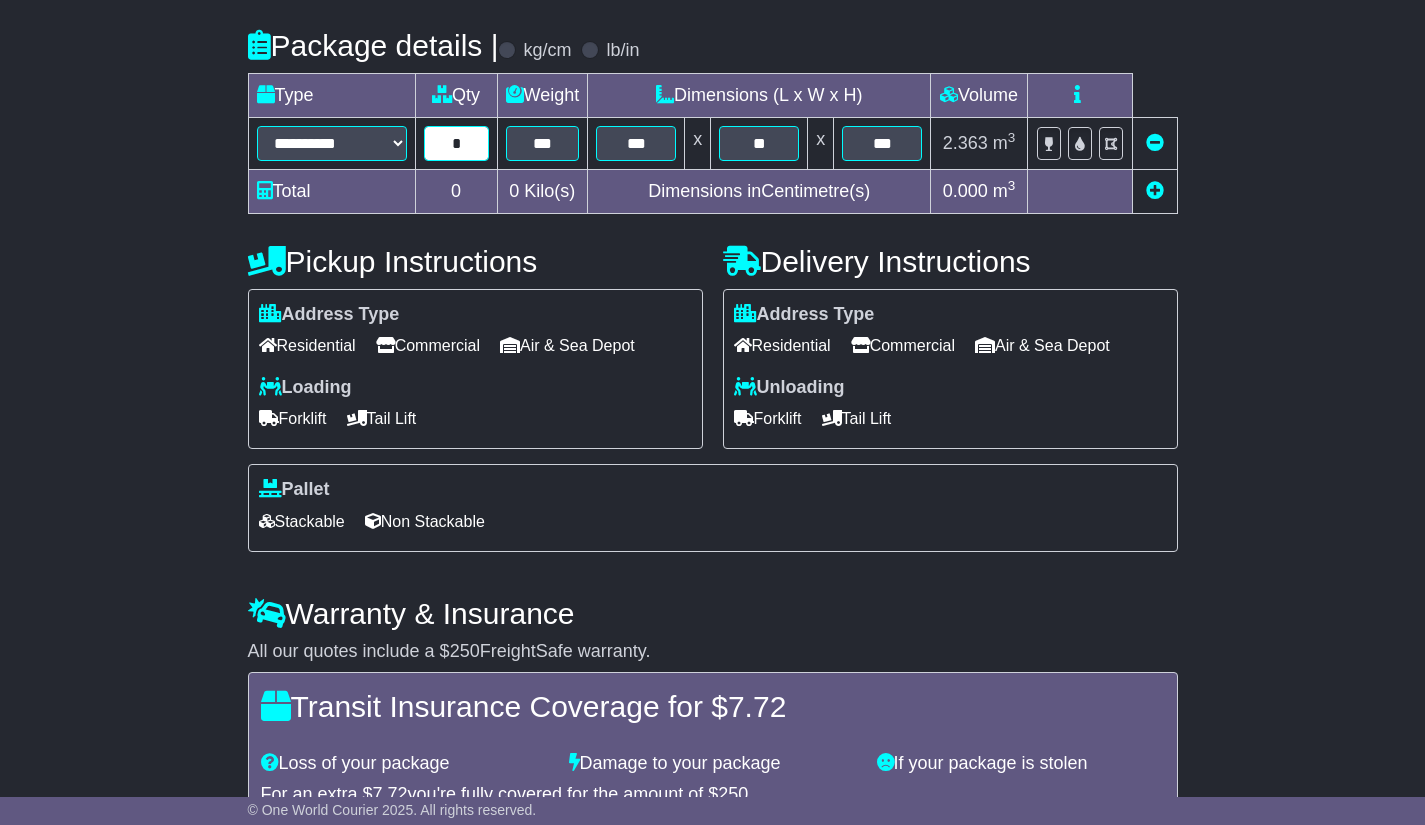 scroll, scrollTop: 521, scrollLeft: 0, axis: vertical 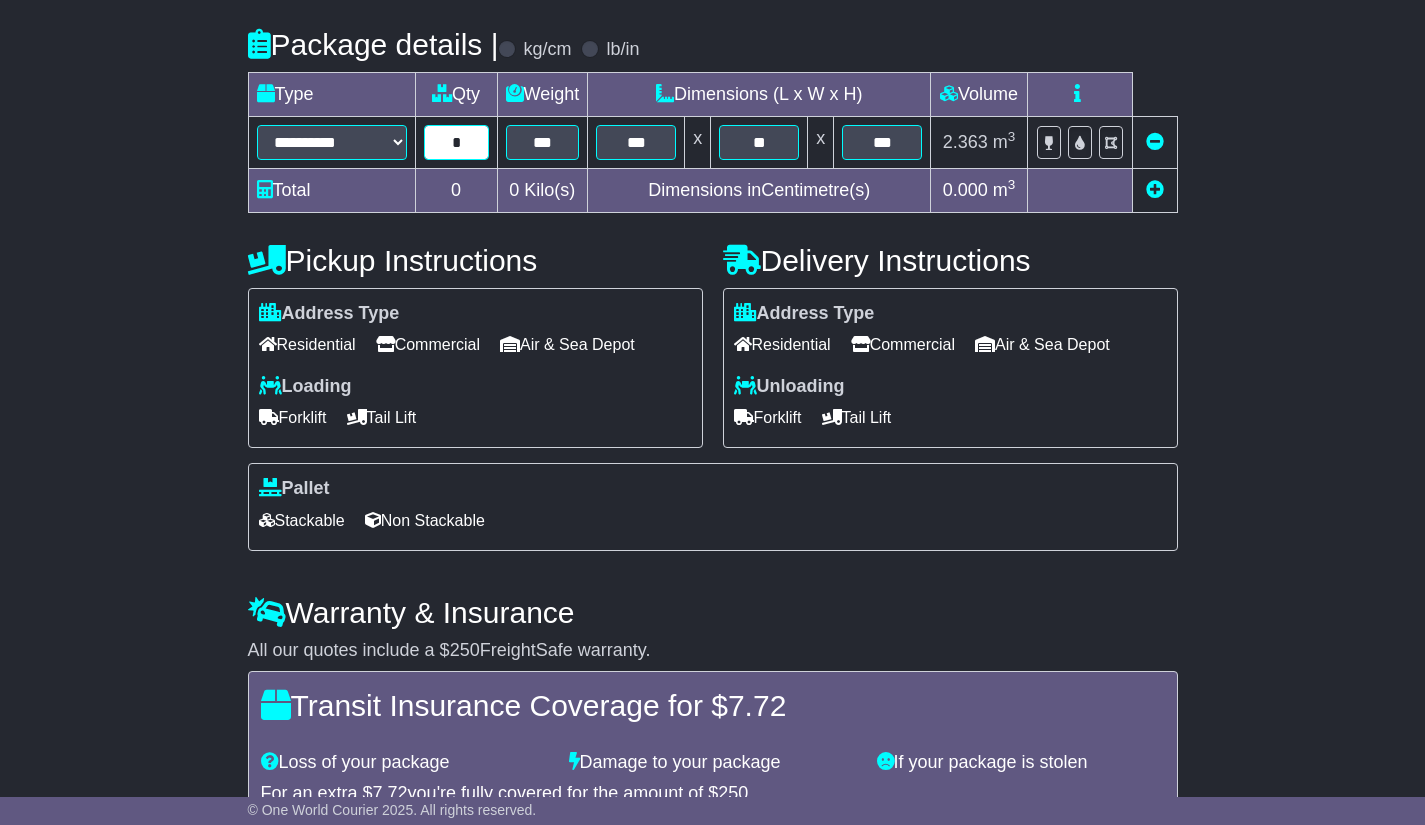type on "*" 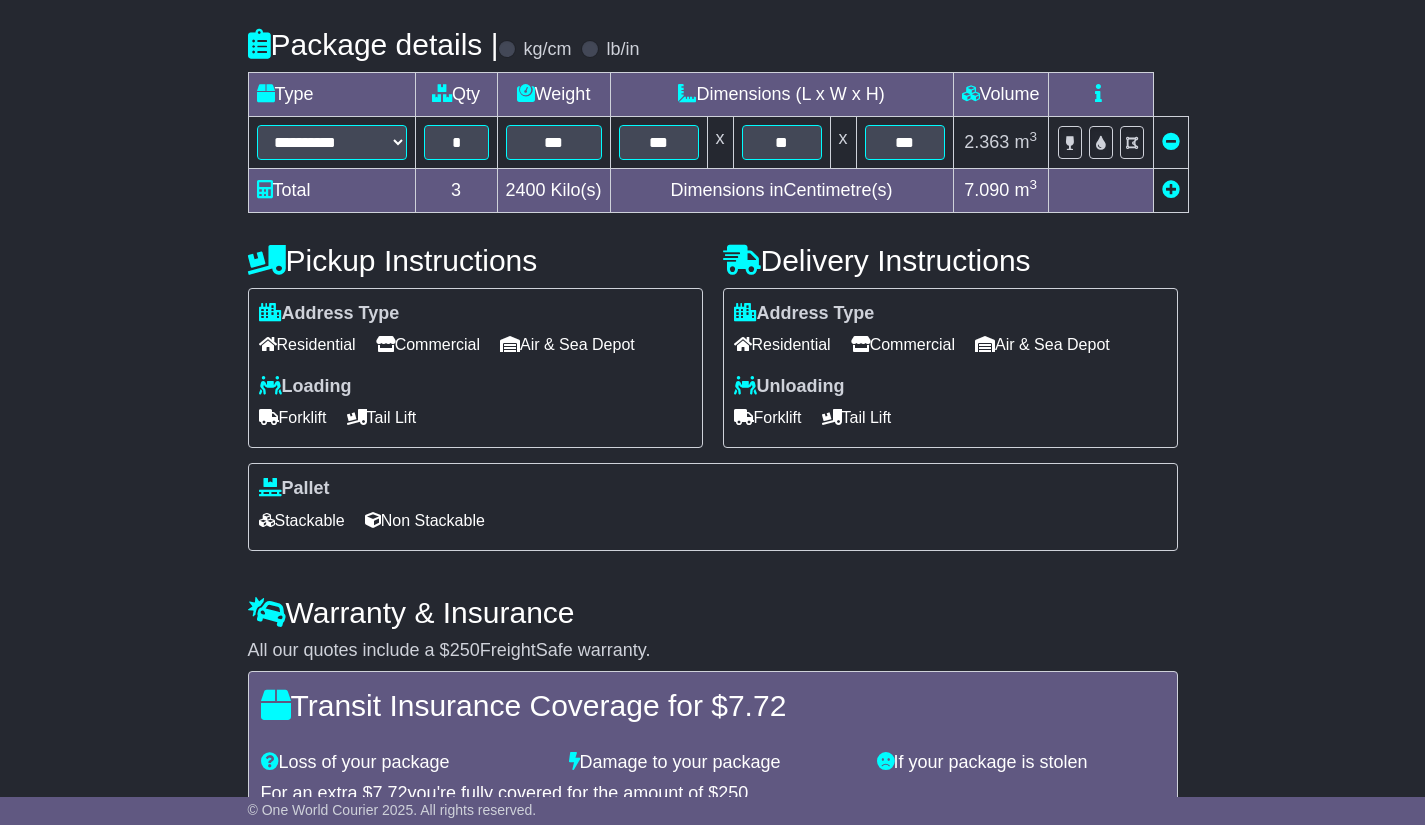 click on "Commercial" at bounding box center [903, 344] 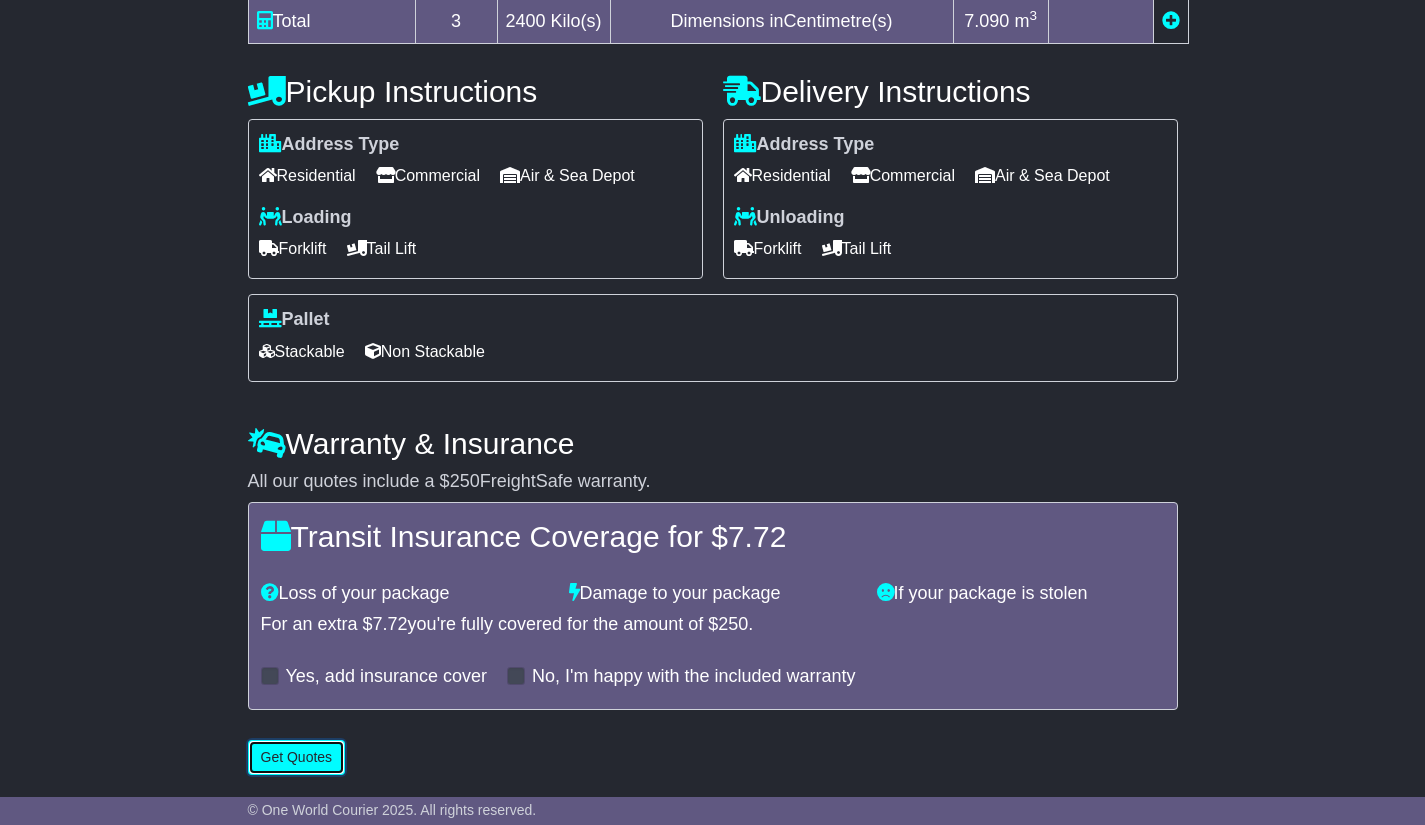 click on "Get Quotes" at bounding box center [297, 757] 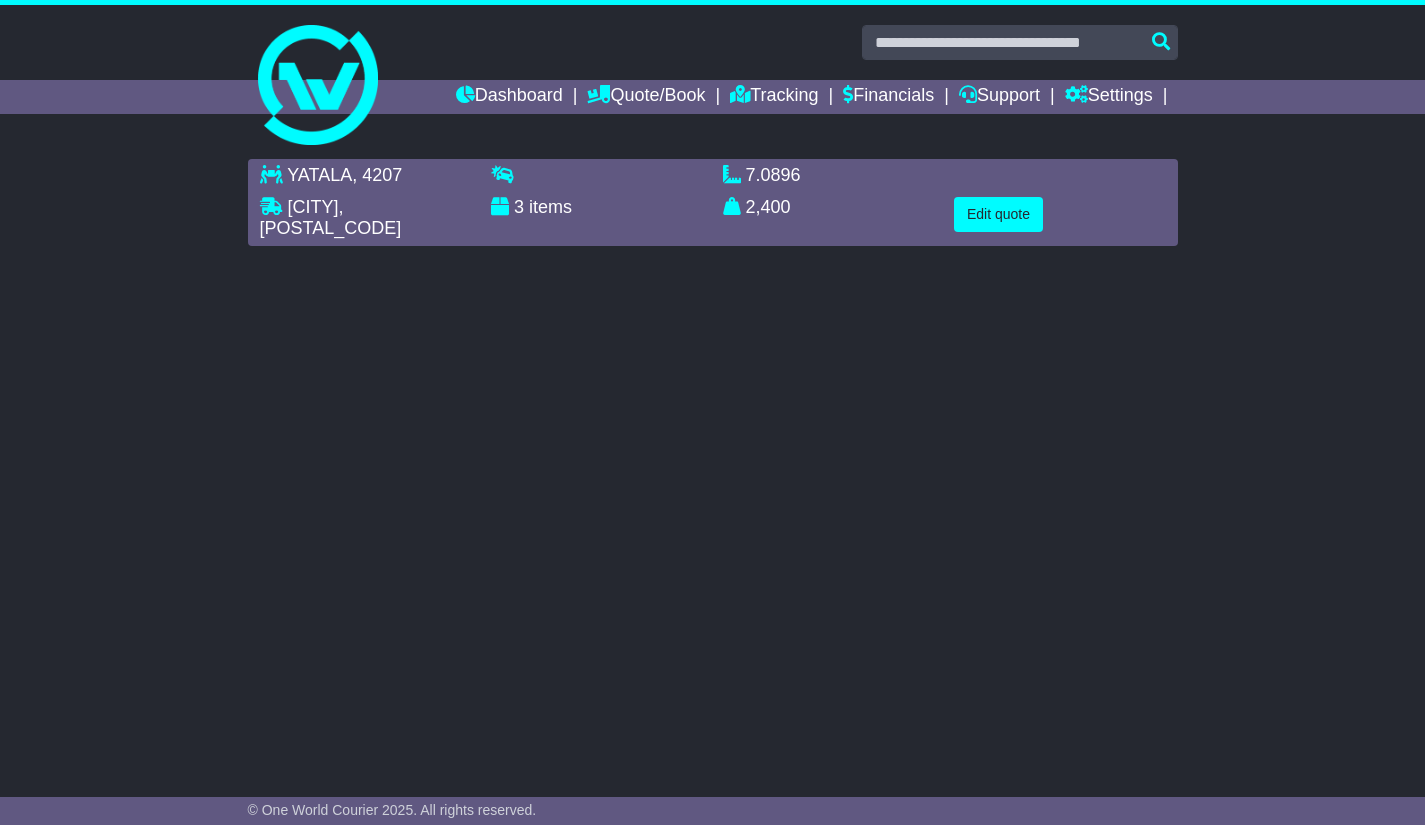 scroll, scrollTop: 0, scrollLeft: 0, axis: both 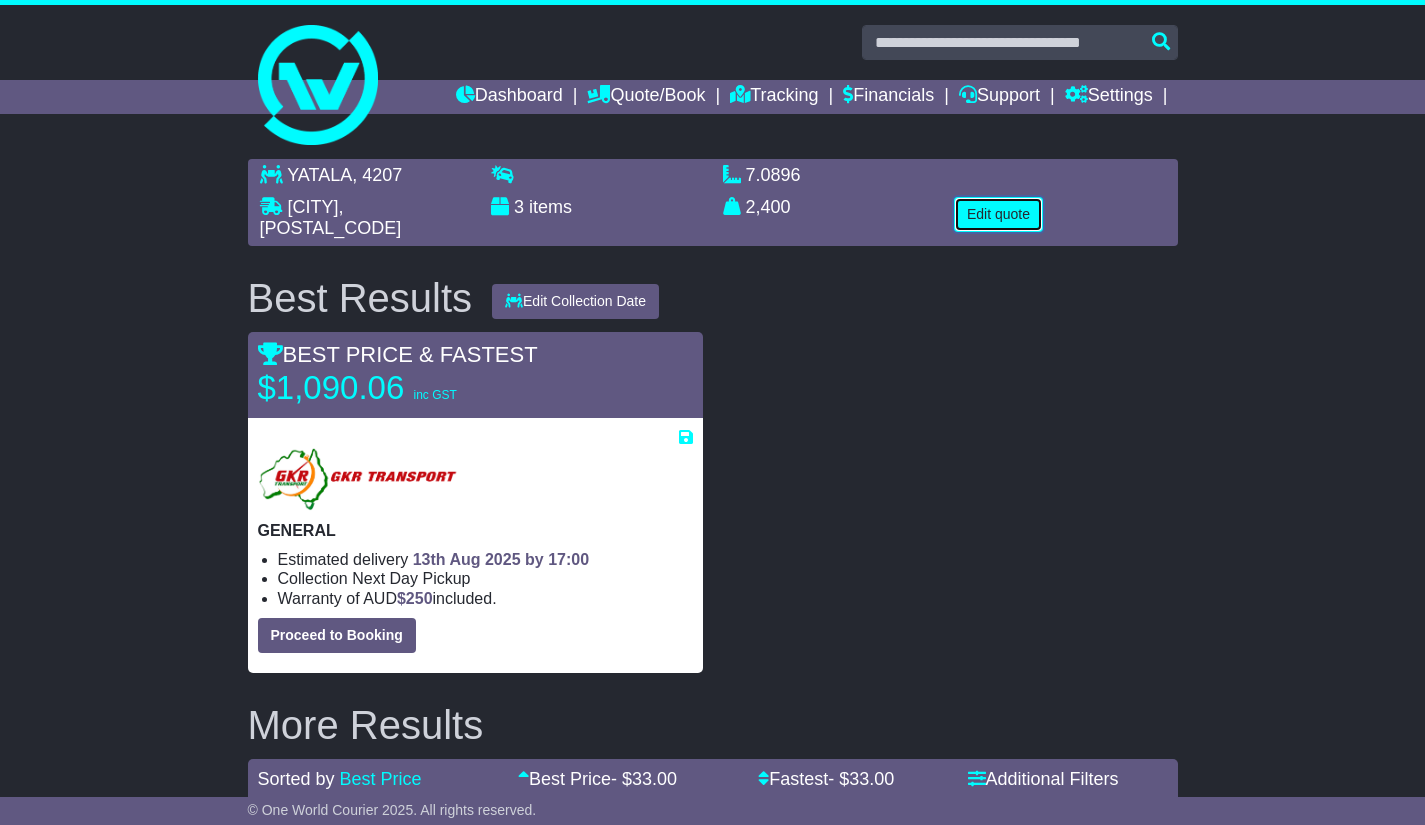 click on "Edit quote" at bounding box center (998, 214) 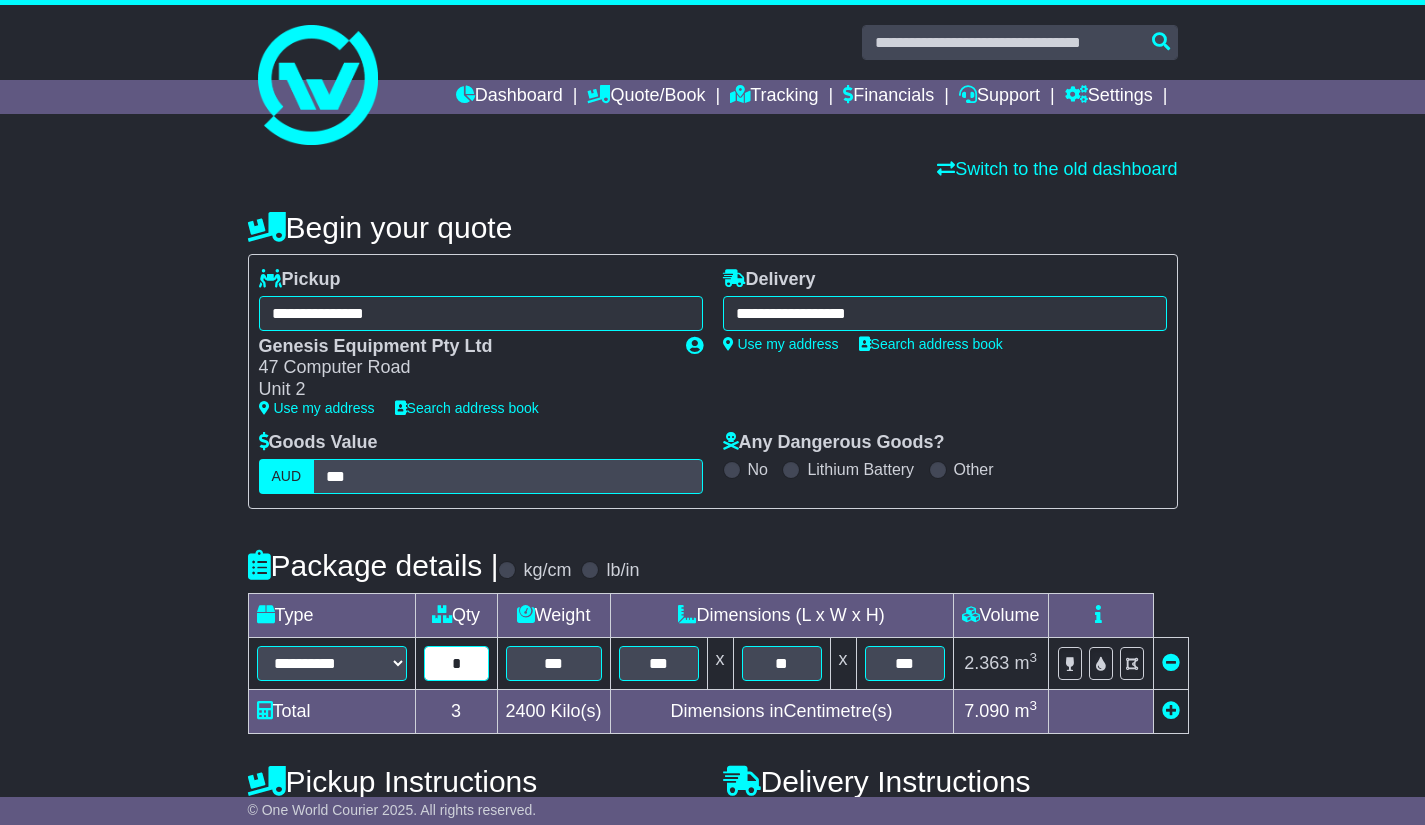 click on "*" at bounding box center (456, 663) 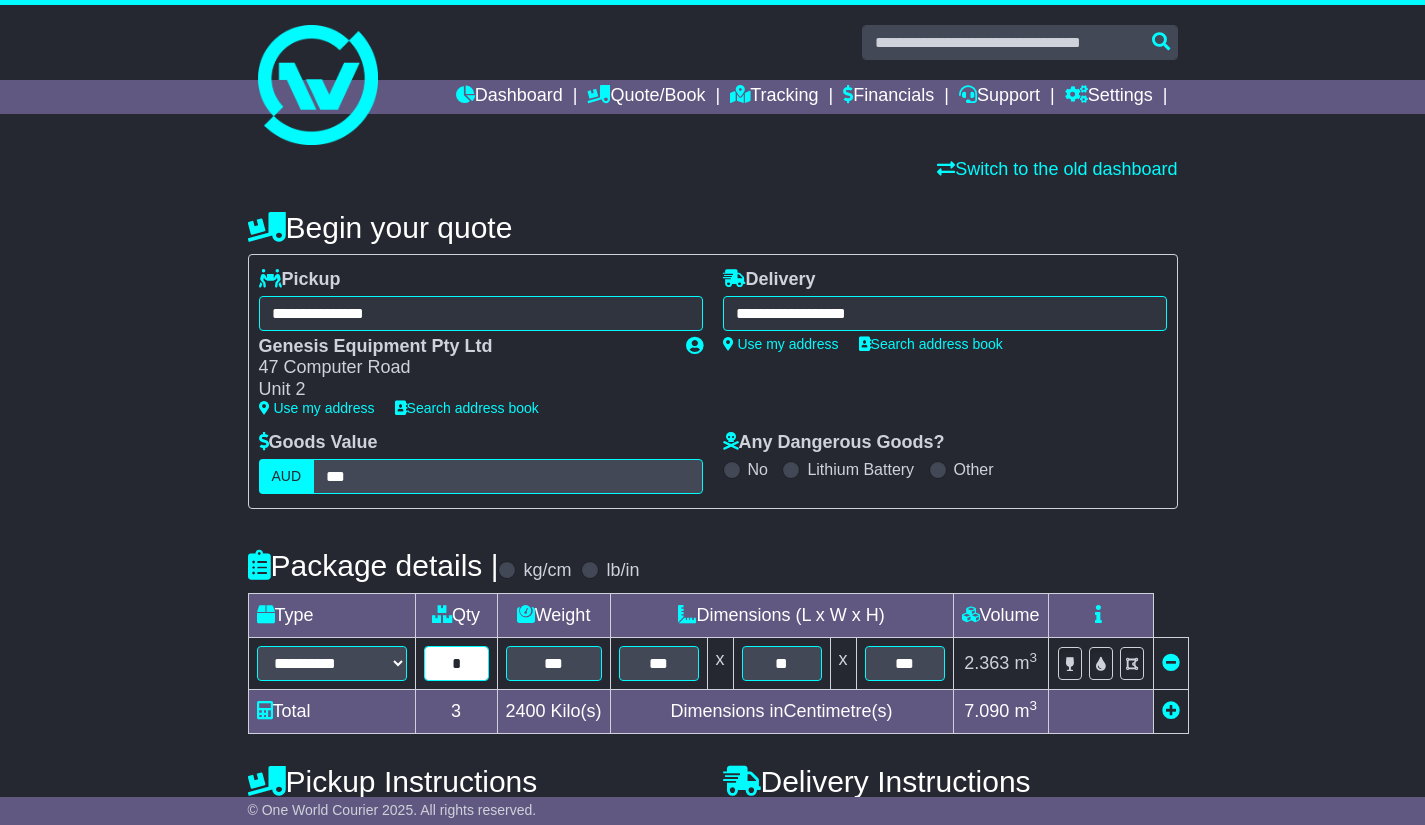 type on "*" 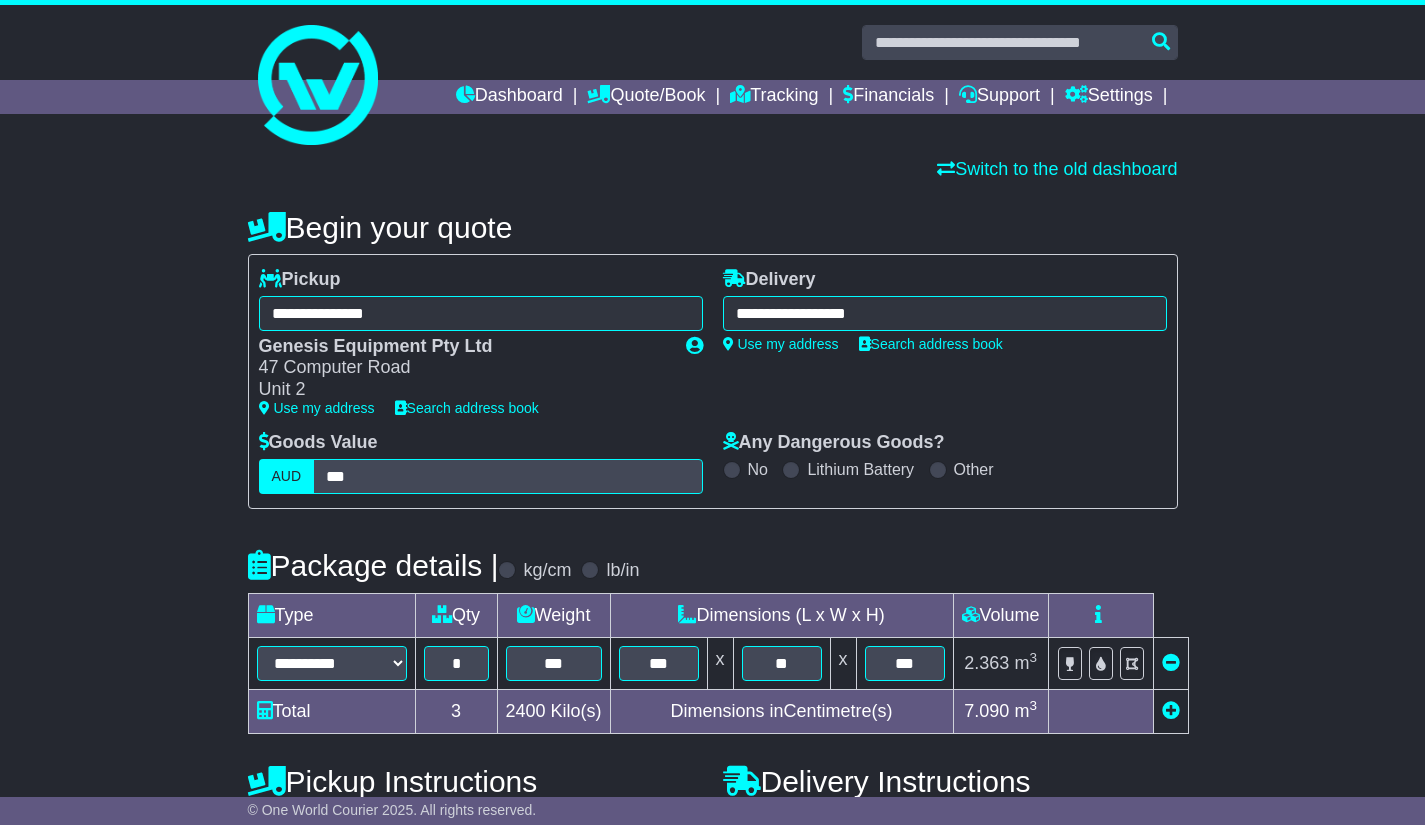 click at bounding box center [1170, 711] 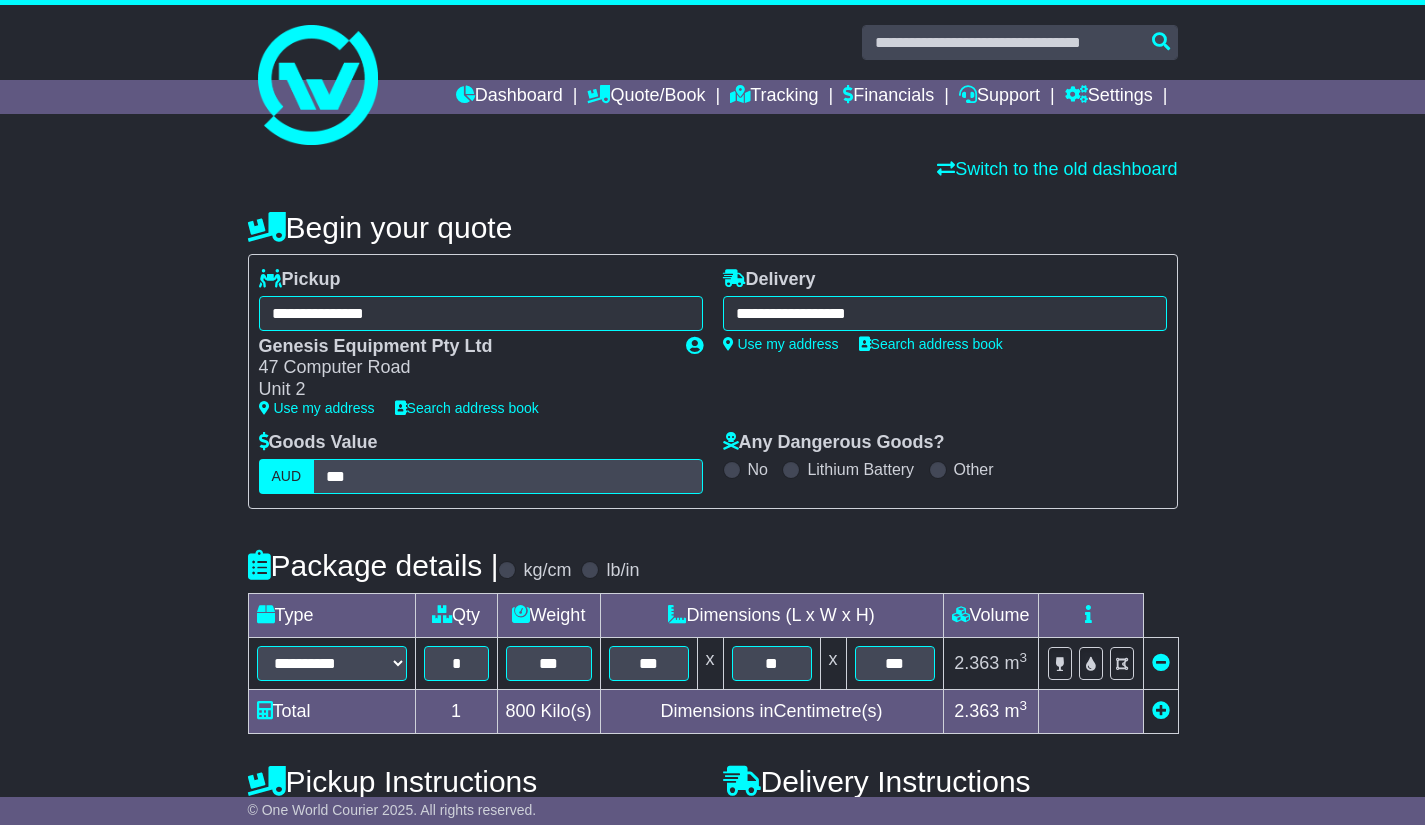 click at bounding box center [1161, 710] 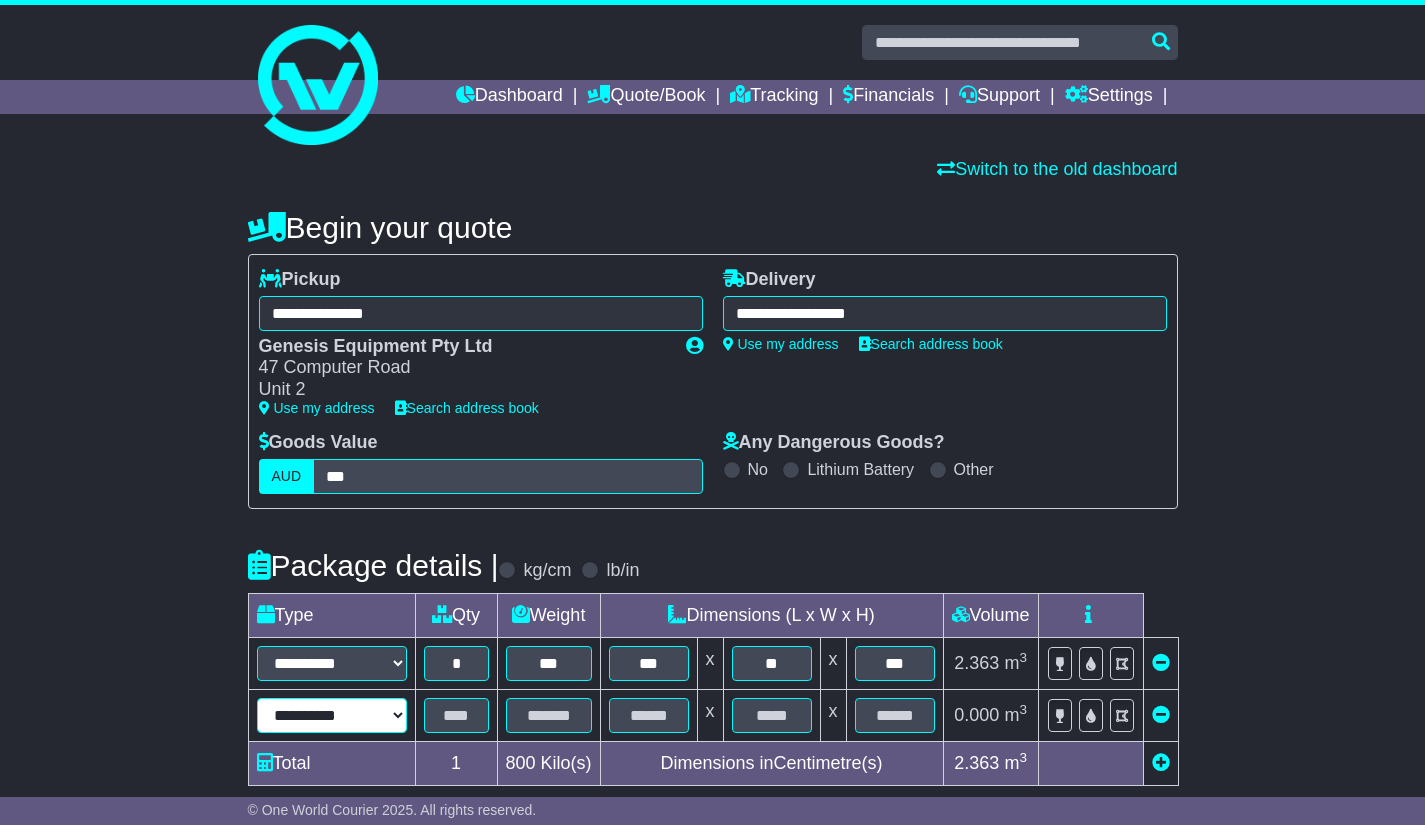click on "**********" at bounding box center (332, 715) 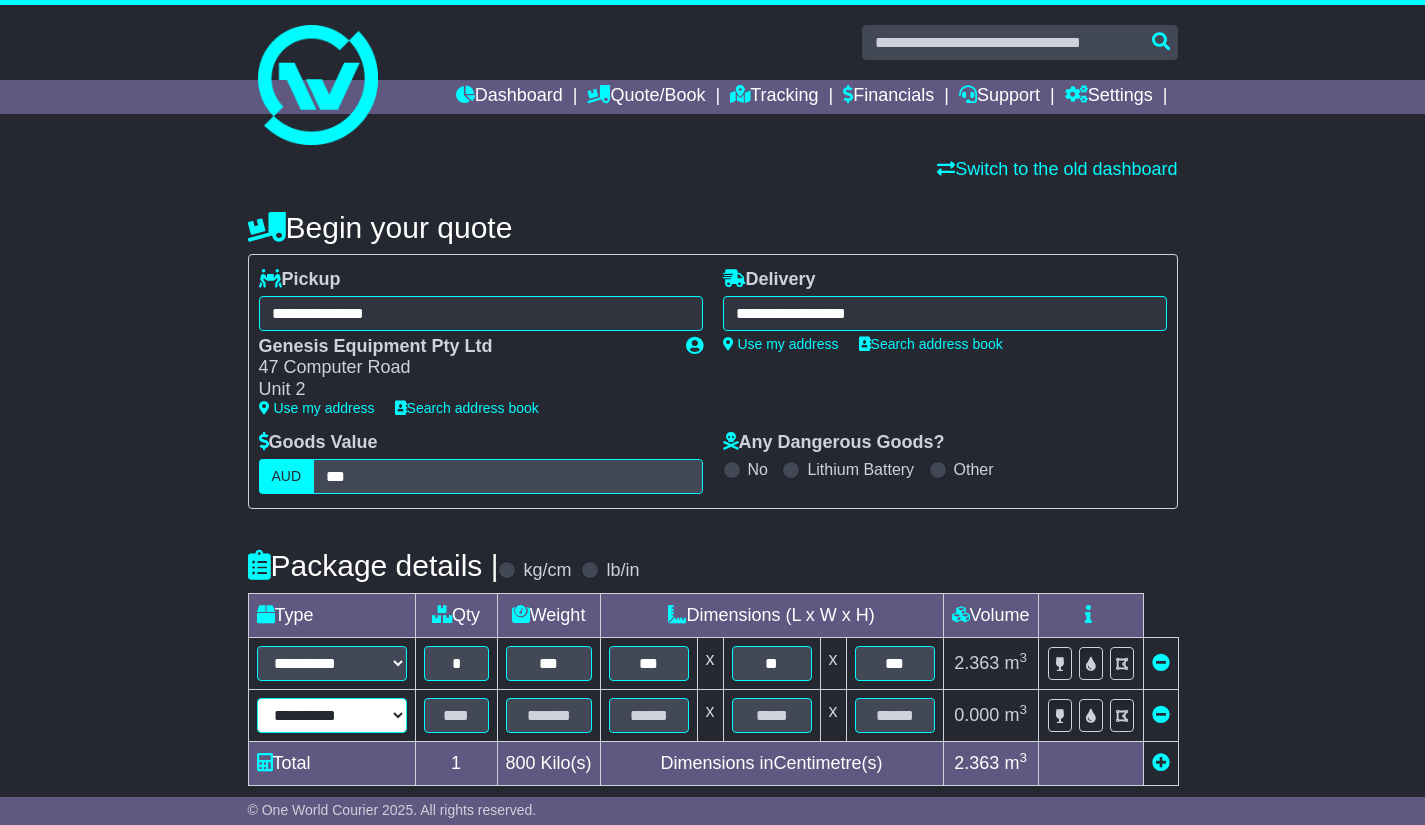select on "*****" 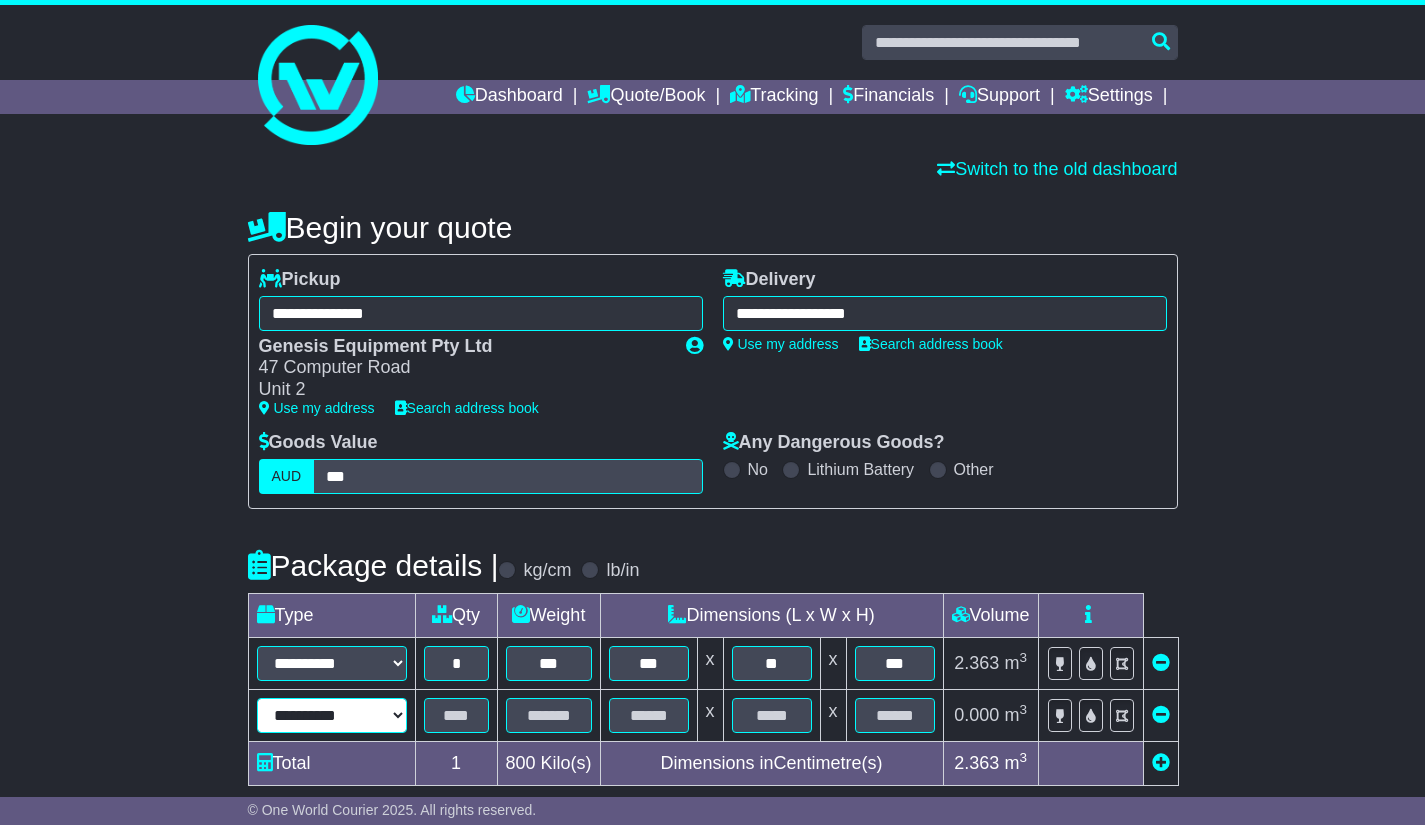 click on "**********" at bounding box center (332, 715) 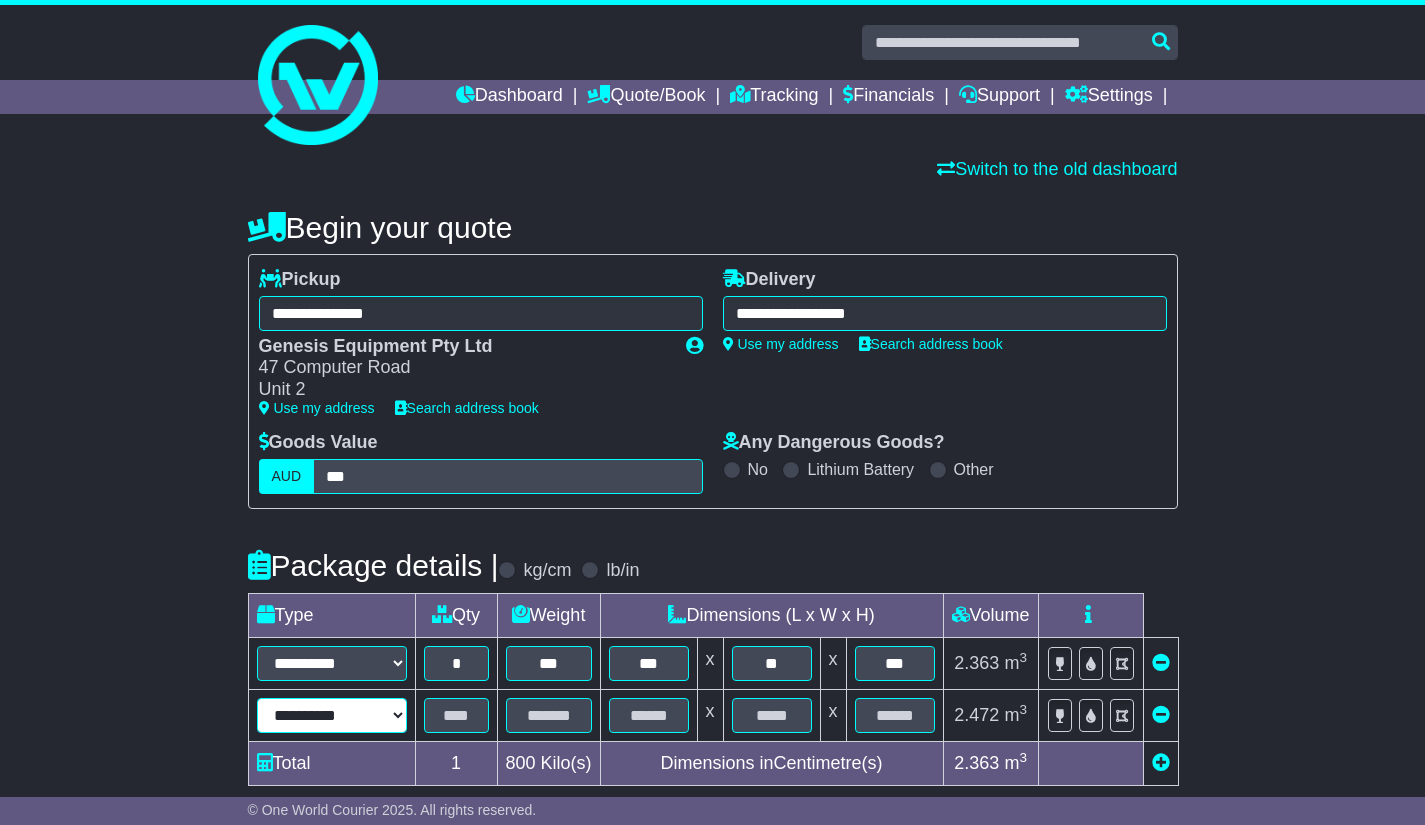 type on "***" 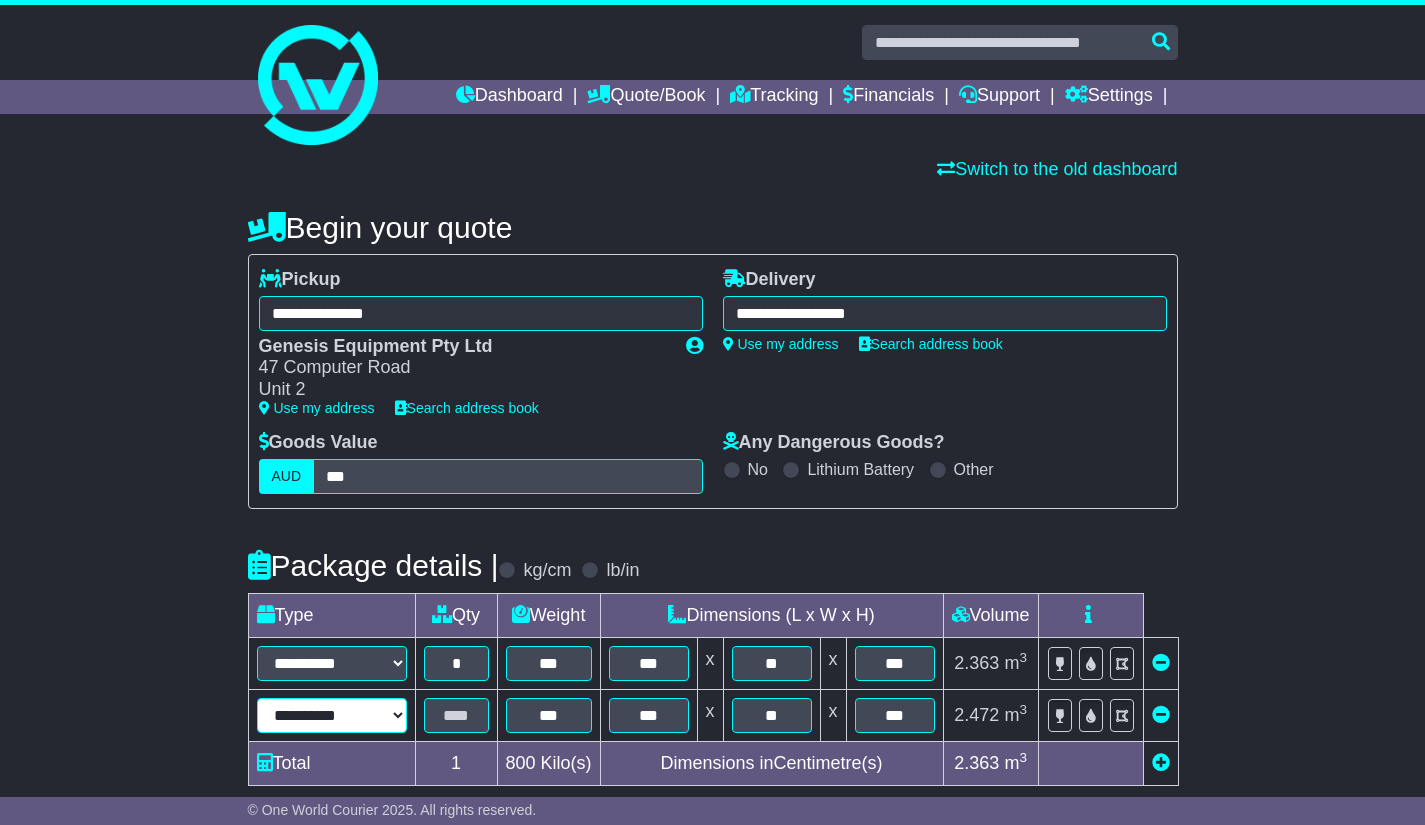 click on "**********" at bounding box center (332, 715) 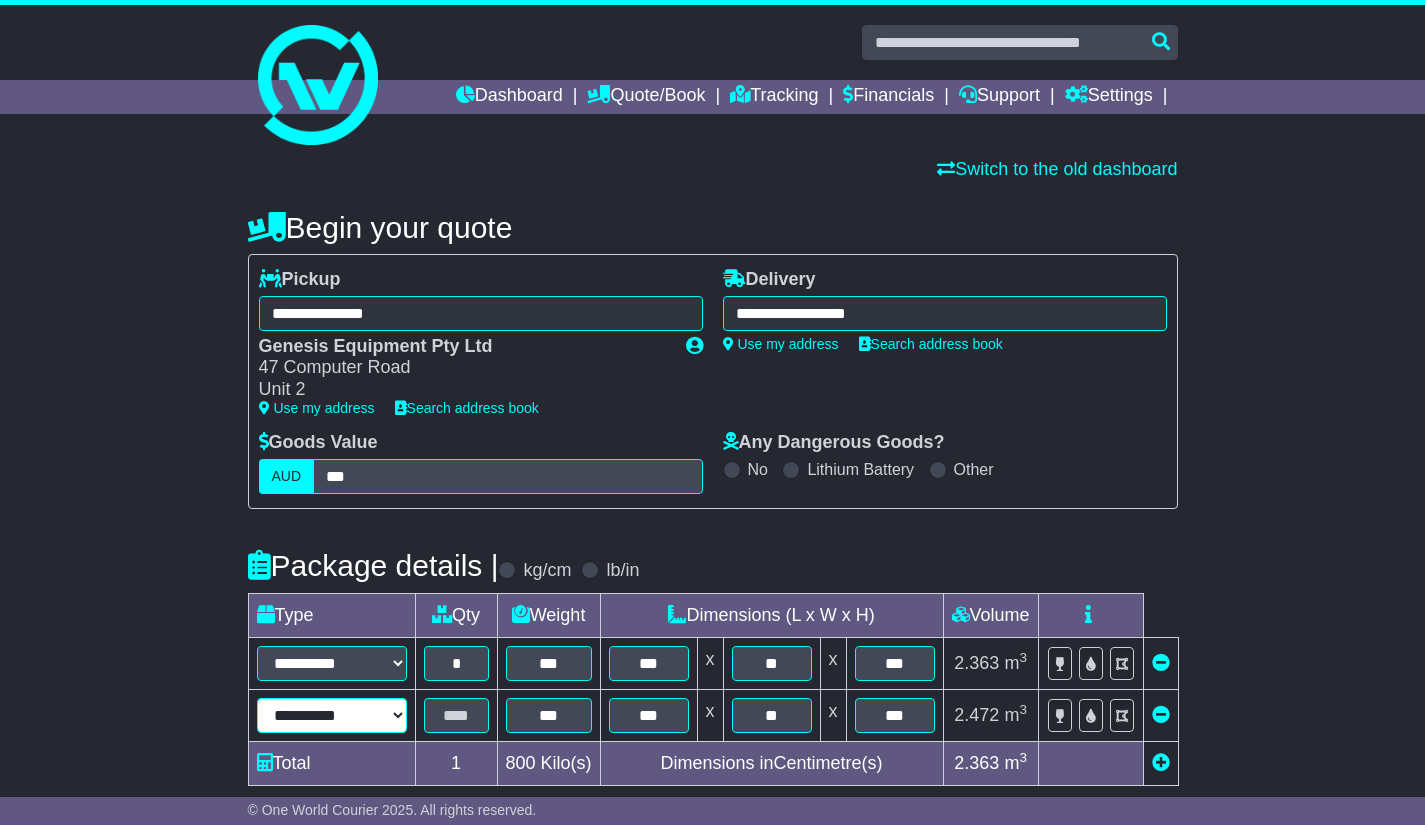 select on "*****" 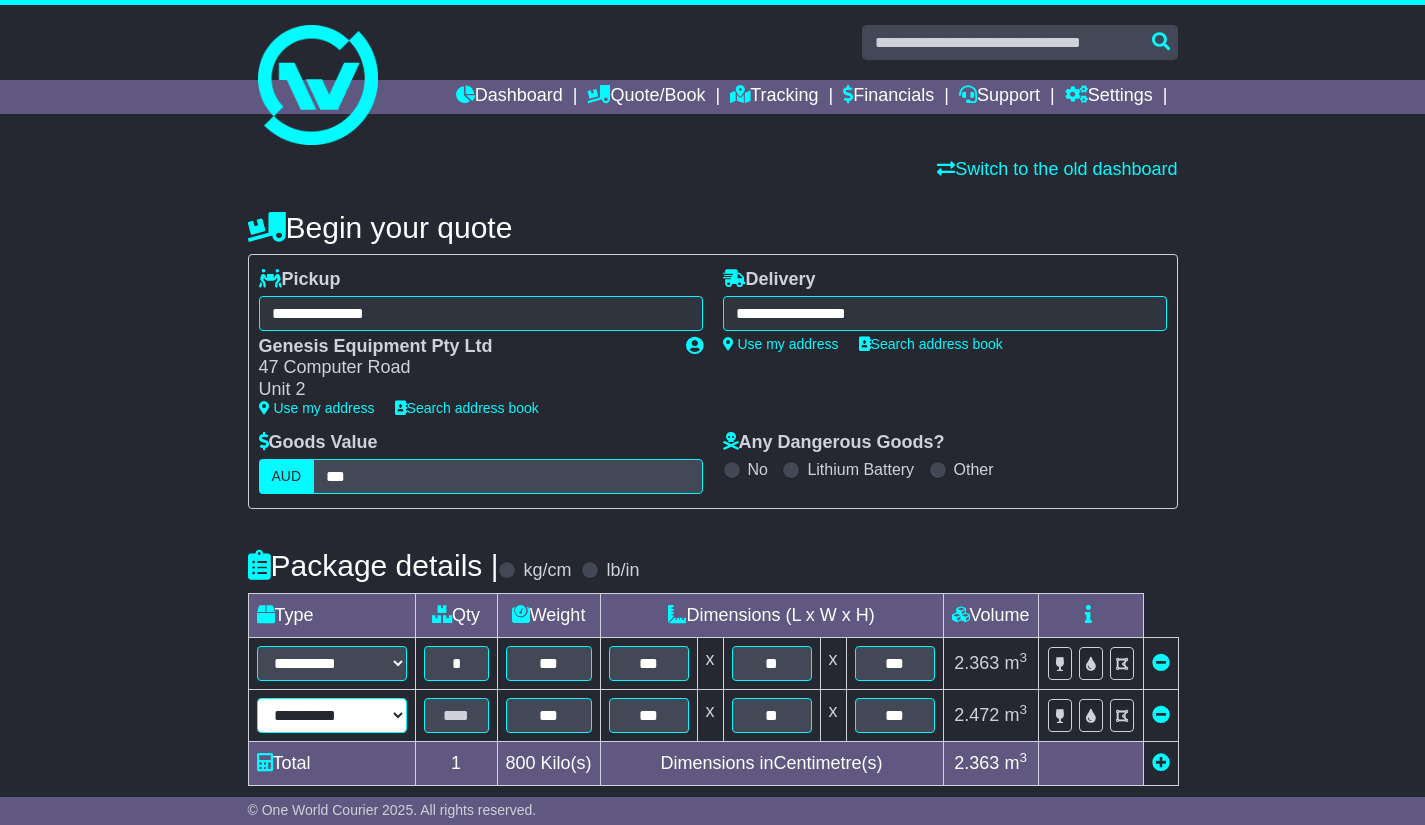 click on "**********" at bounding box center [332, 715] 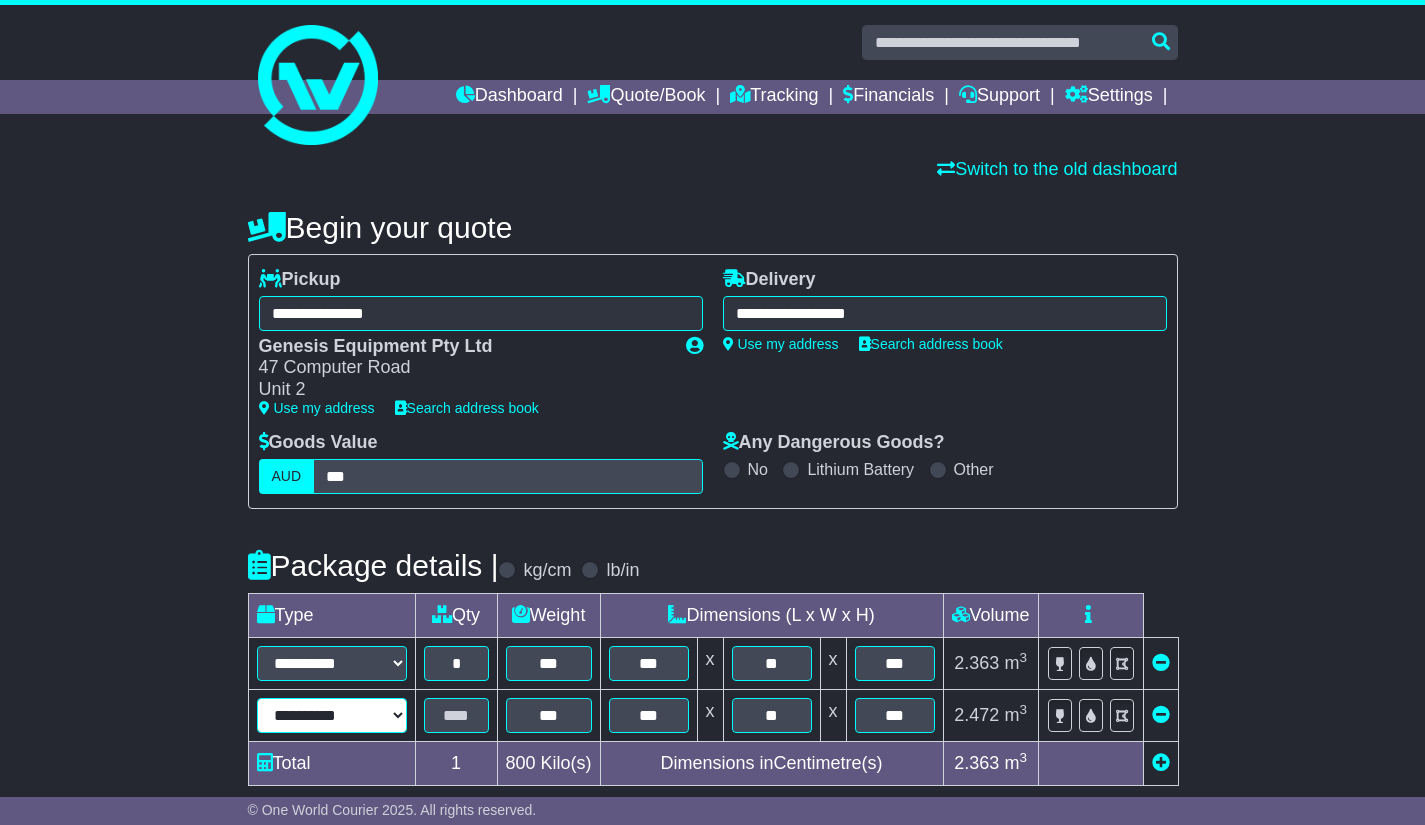 type on "***" 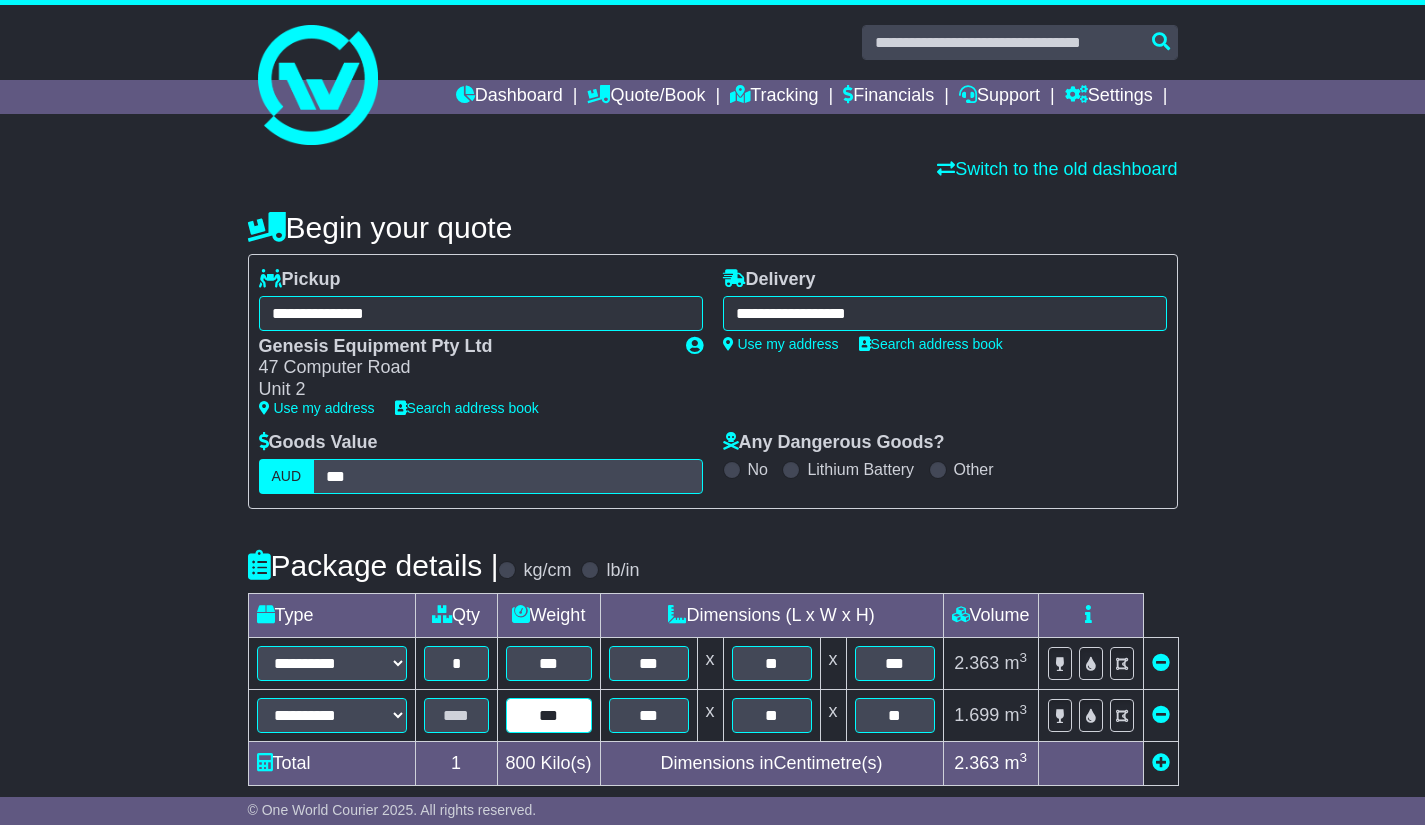 click on "***" at bounding box center [549, 715] 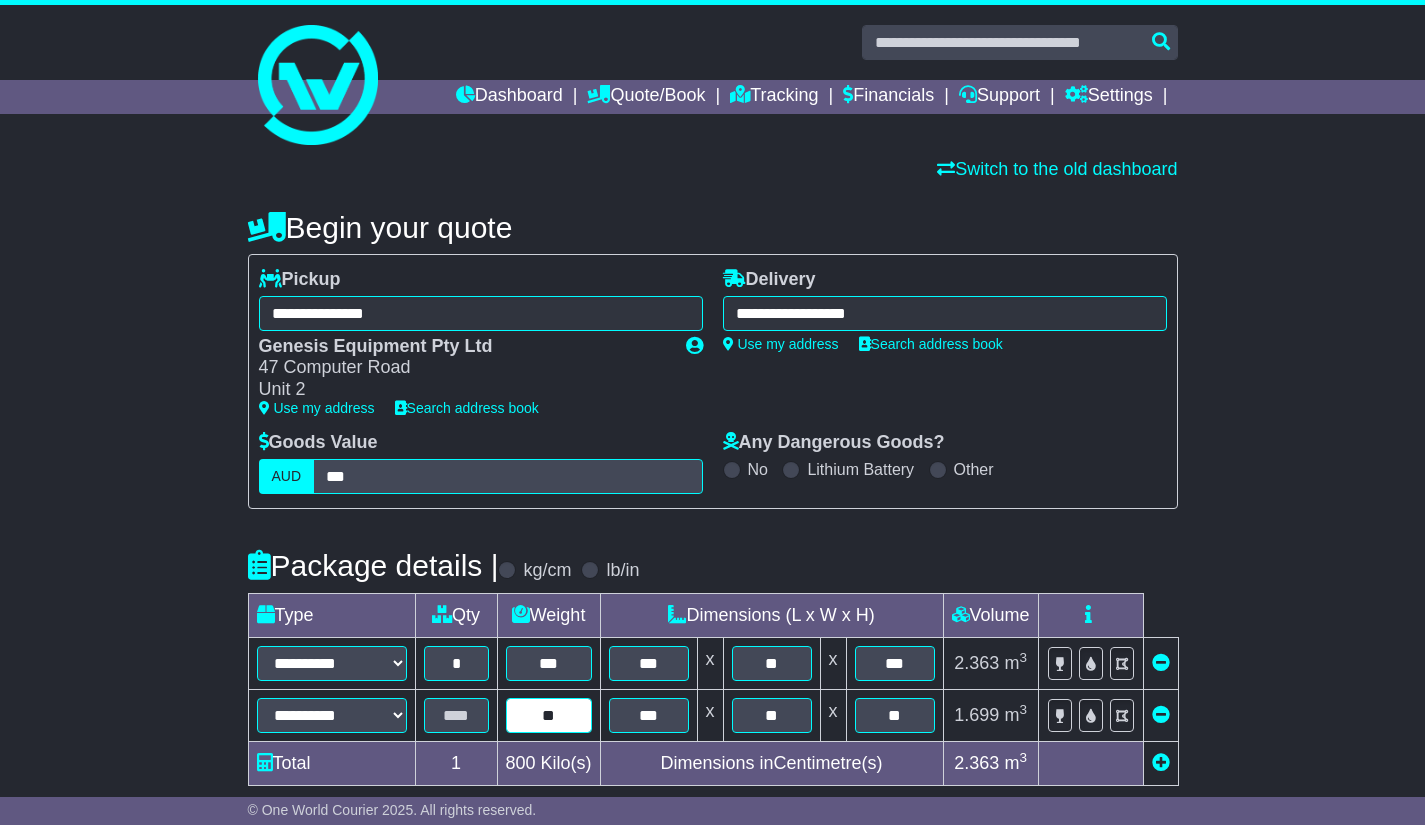 type on "*" 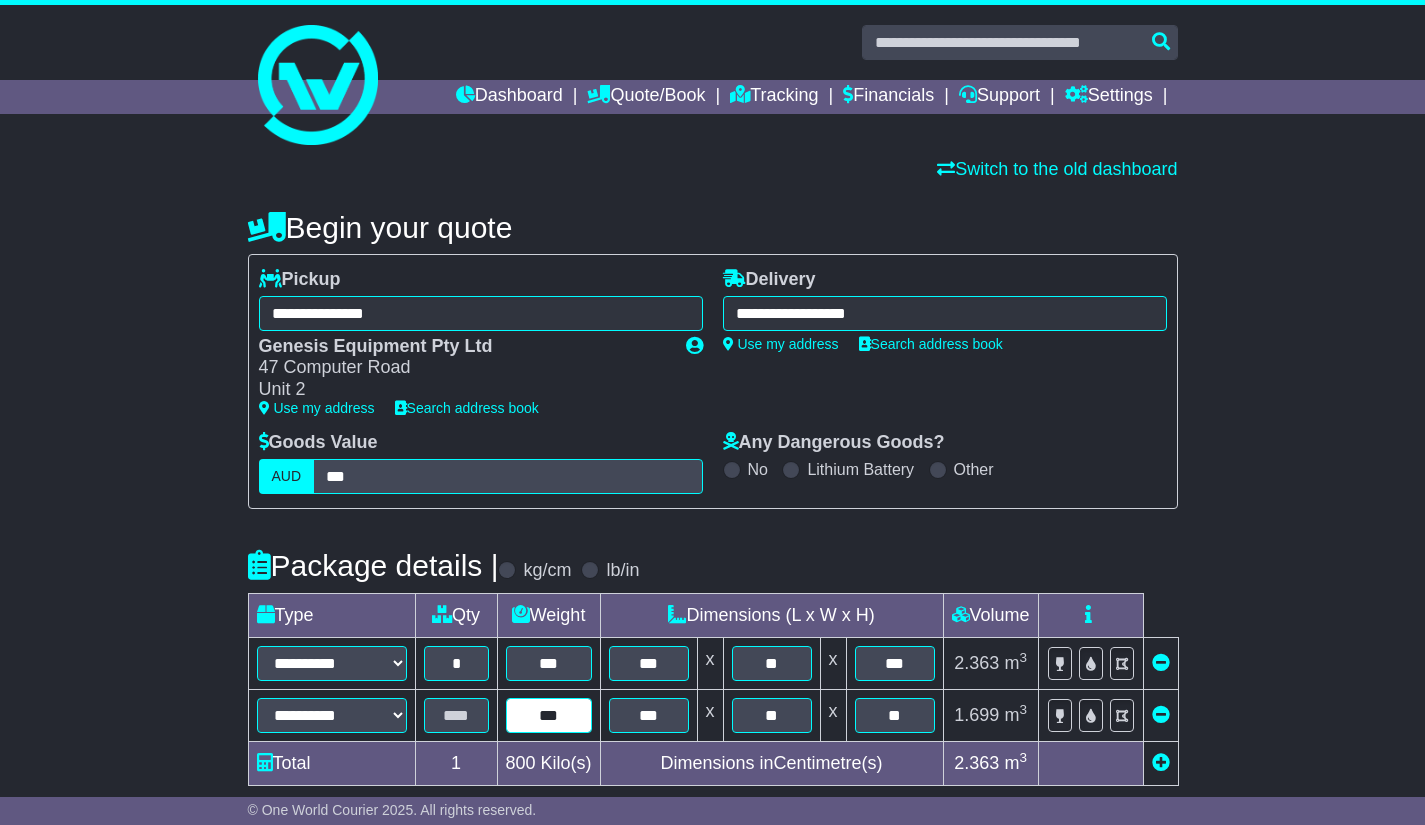 type on "***" 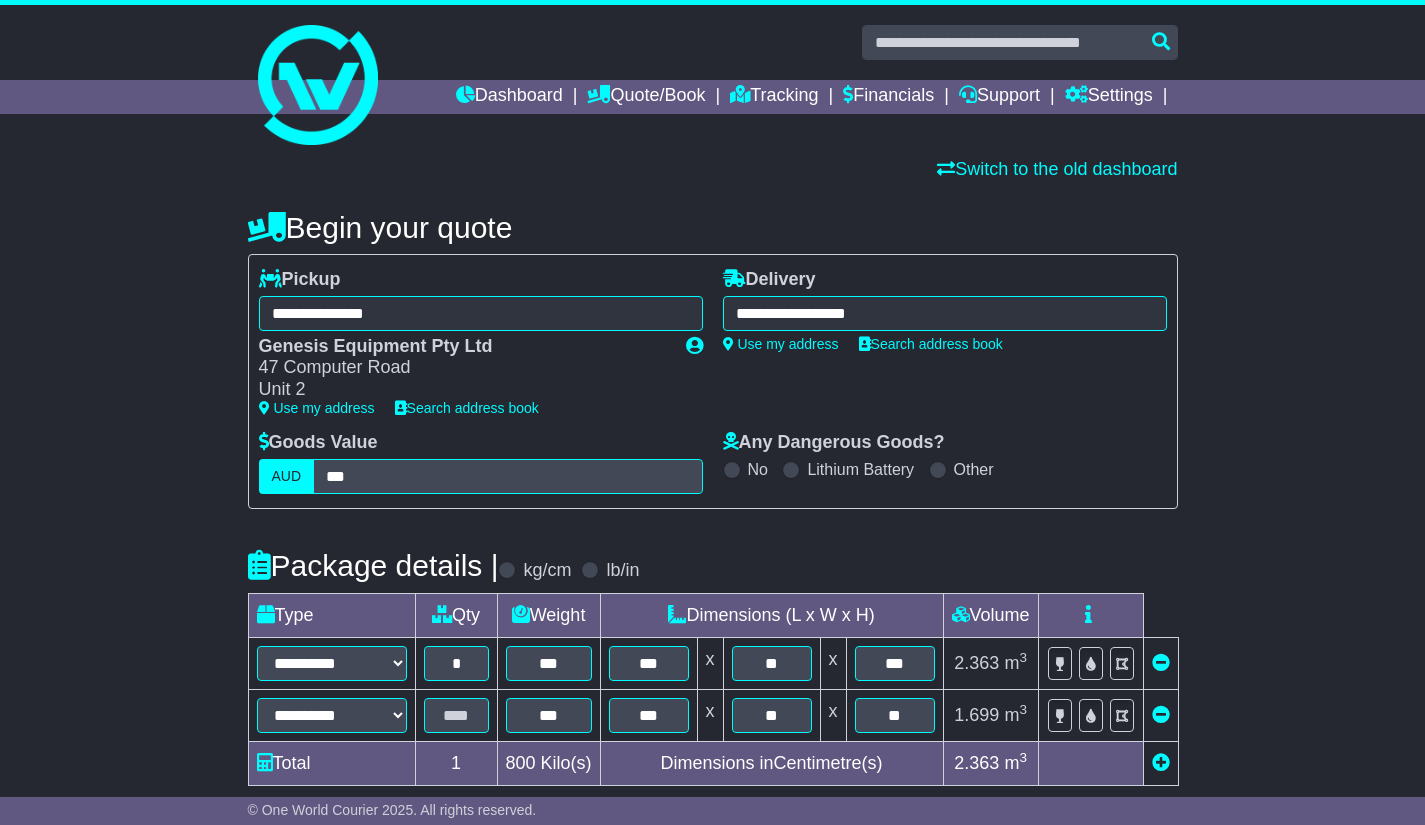 click on "**********" at bounding box center (712, 859) 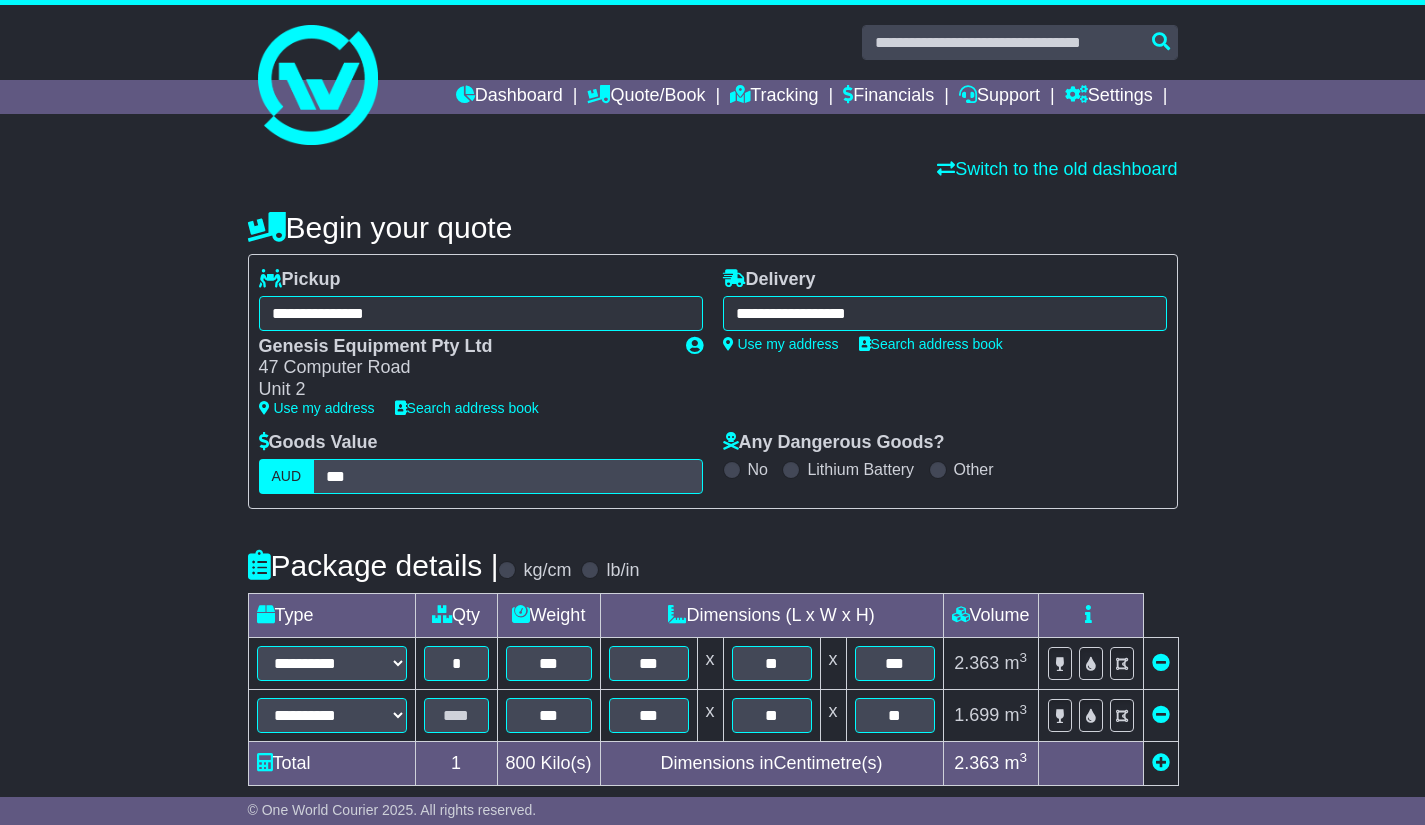 click on "**********" at bounding box center (712, 859) 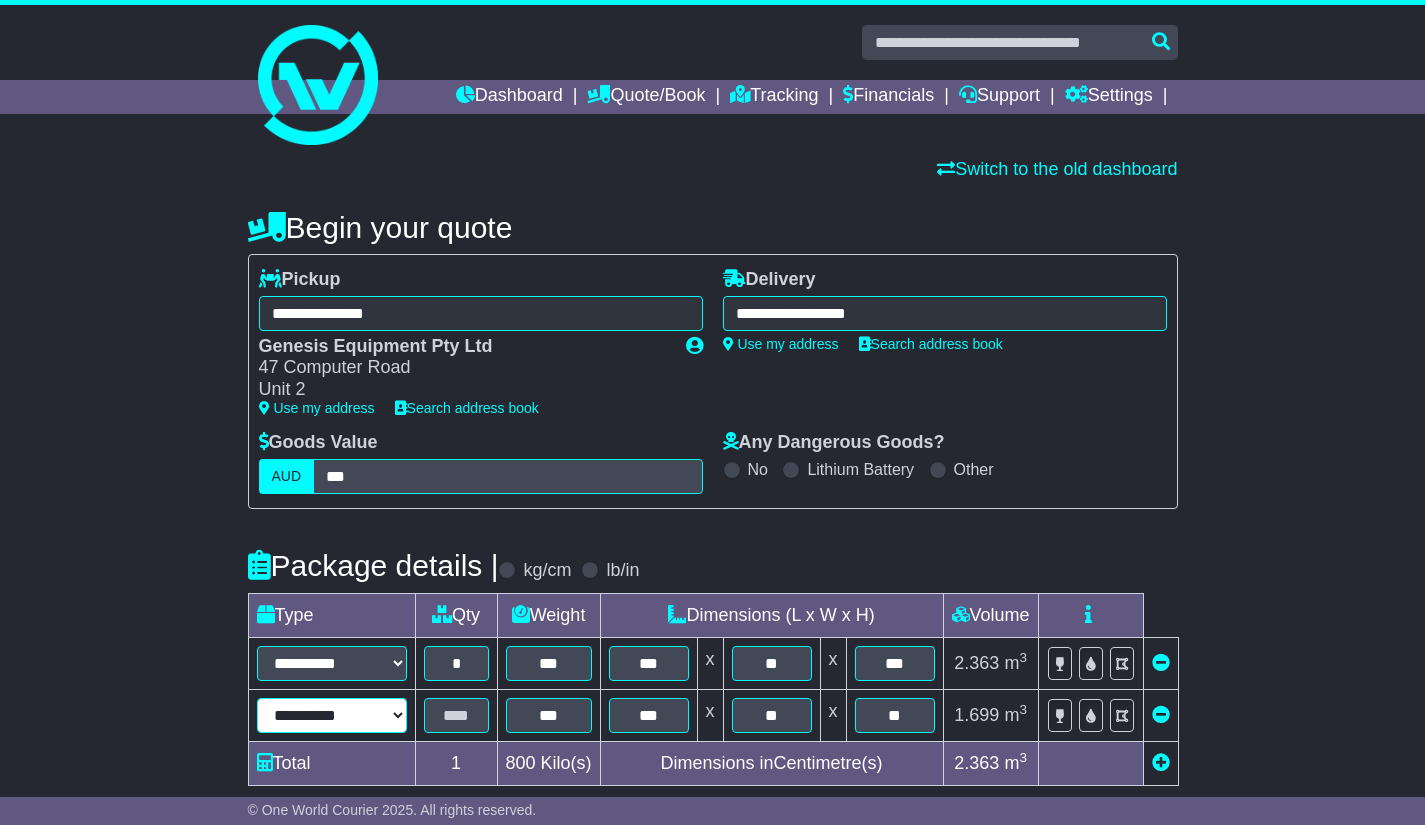 click on "**********" at bounding box center (332, 715) 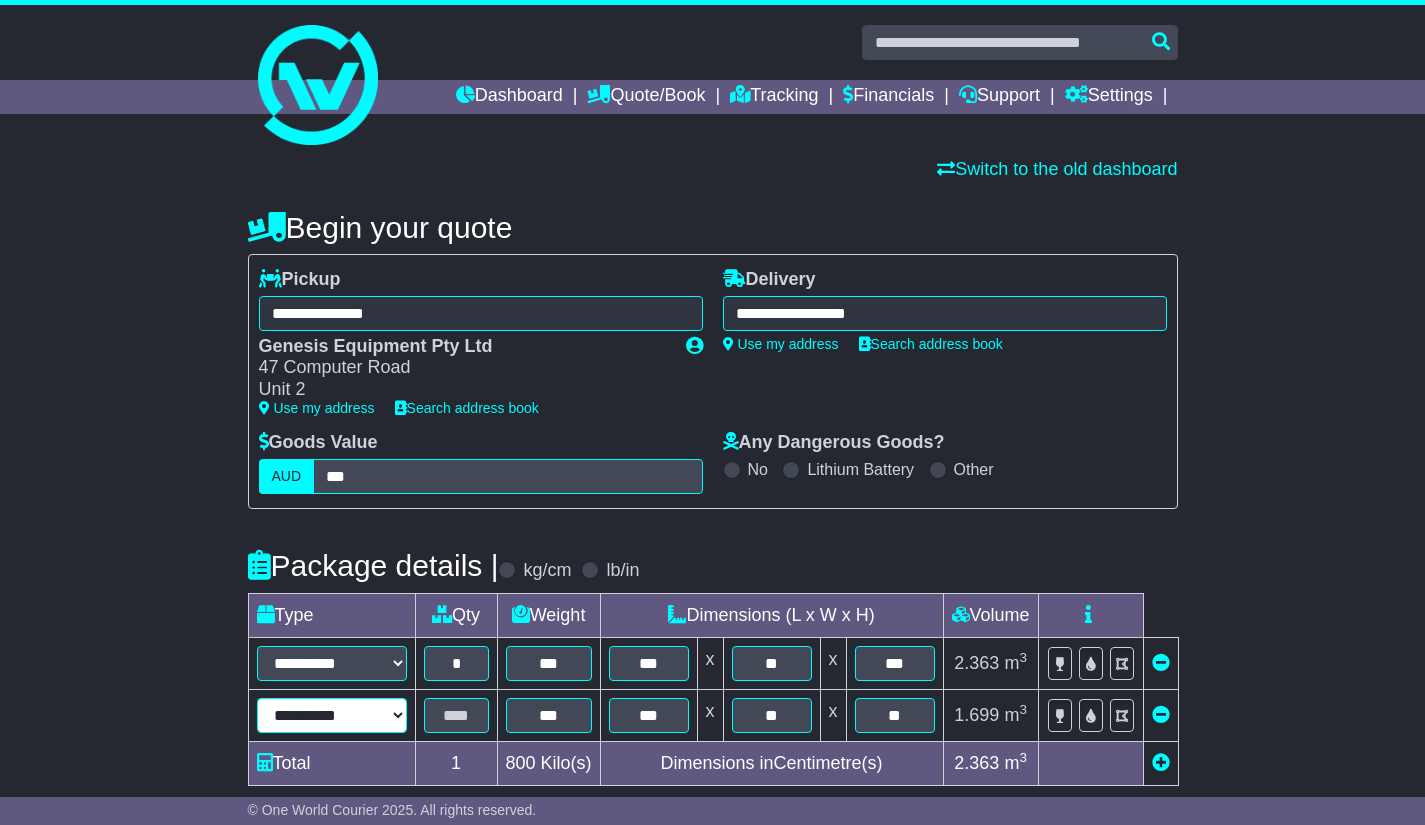 select on "****" 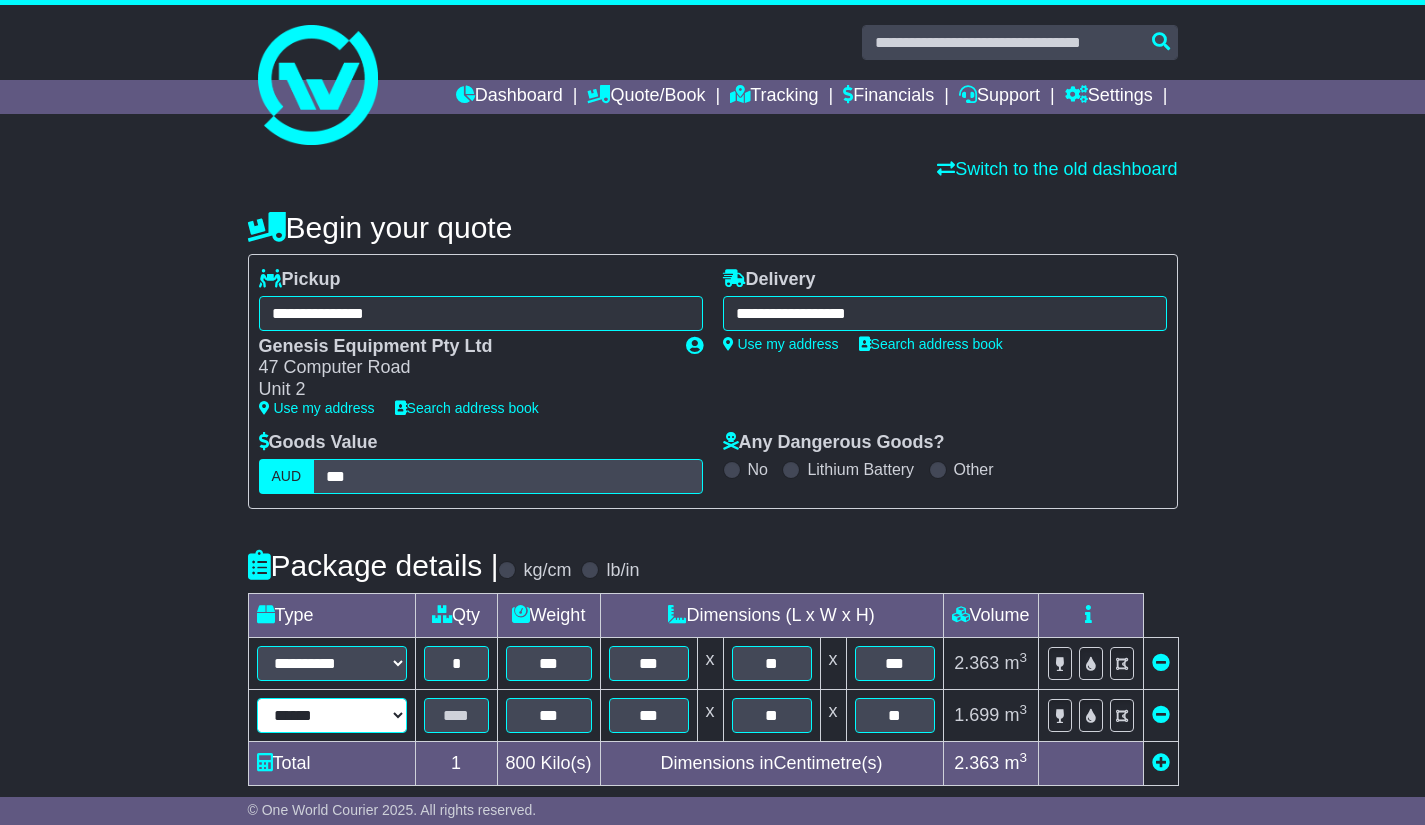 click on "**********" at bounding box center [332, 715] 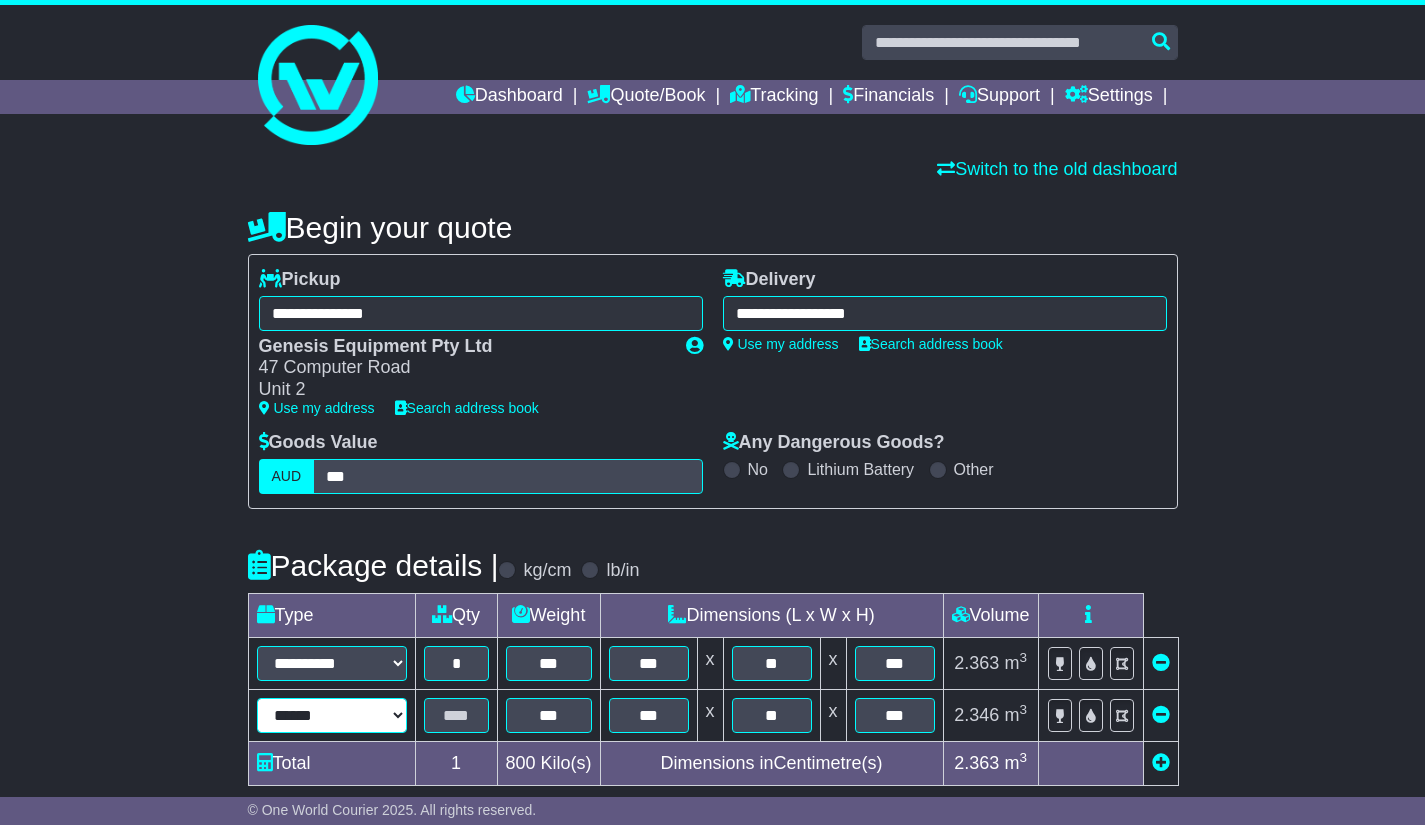 click on "**********" at bounding box center (332, 715) 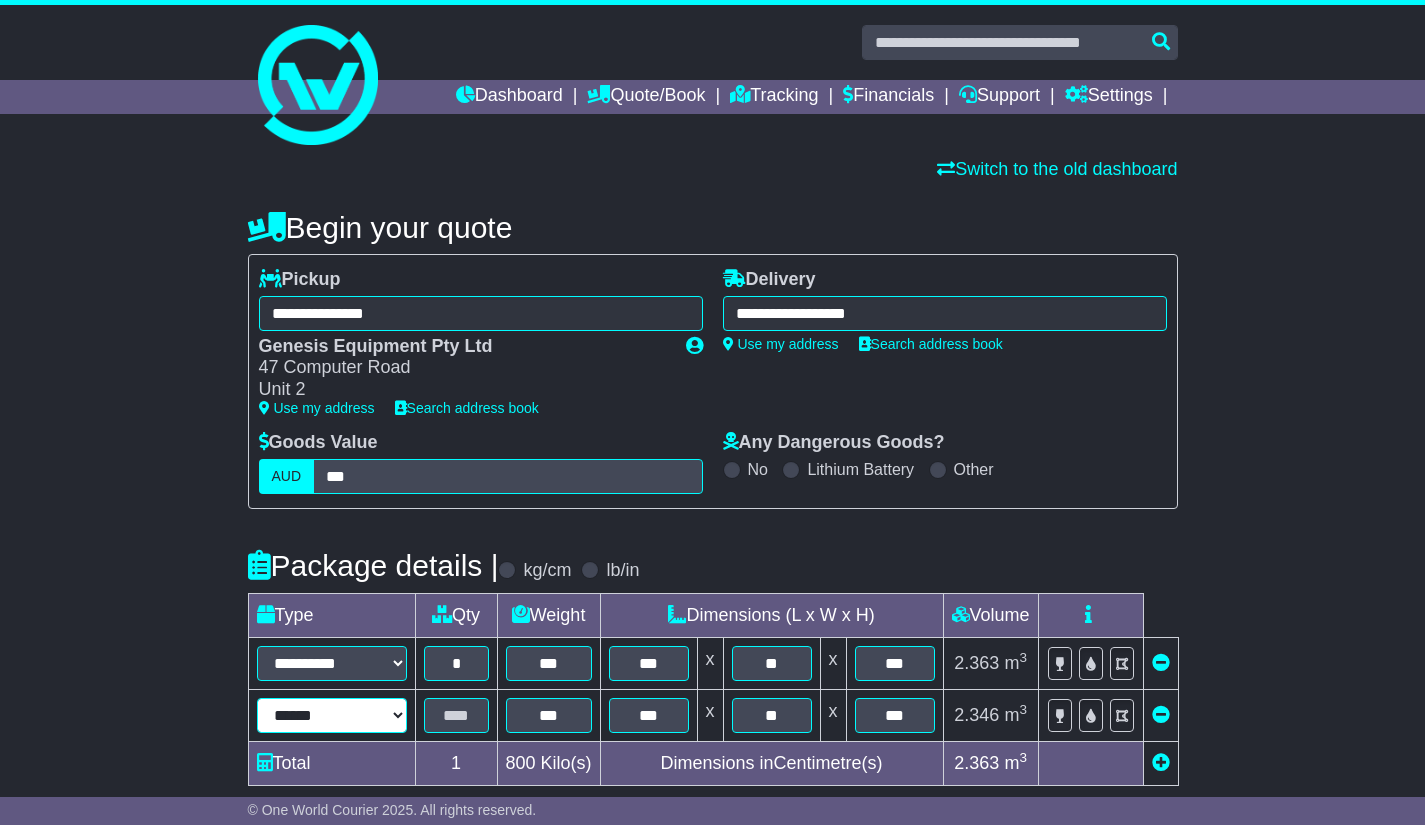 select on "*****" 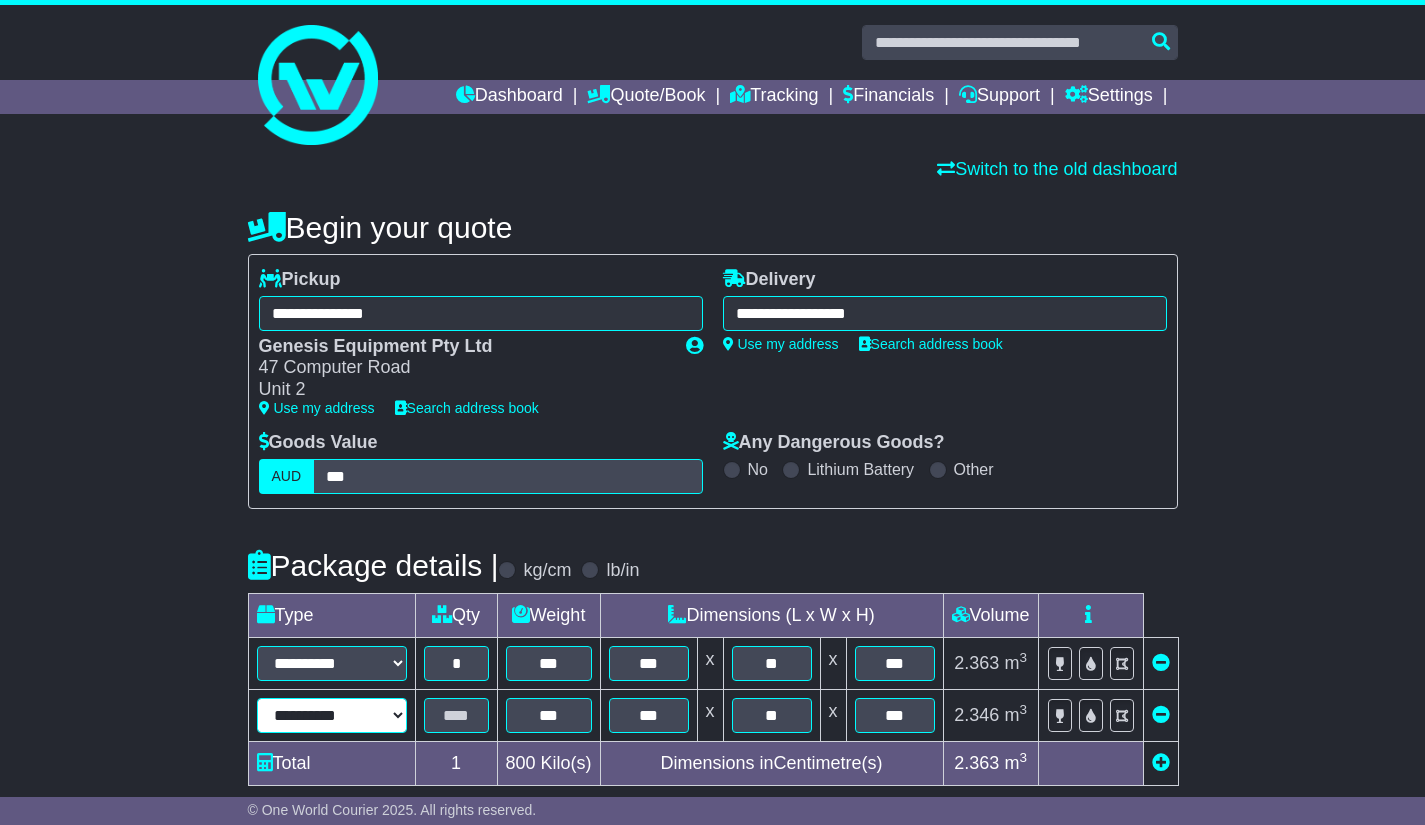 click on "**********" at bounding box center [332, 715] 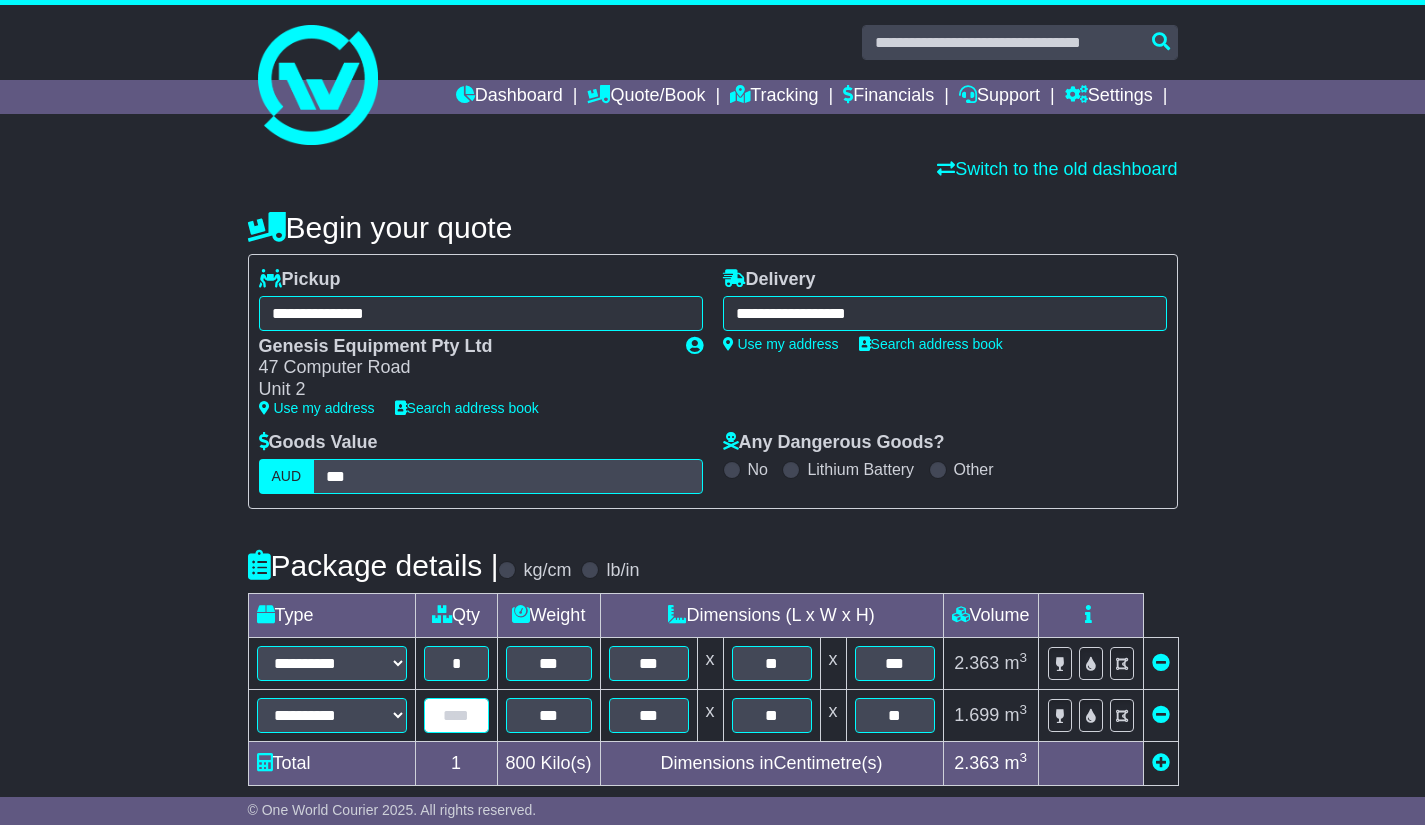 click at bounding box center [456, 715] 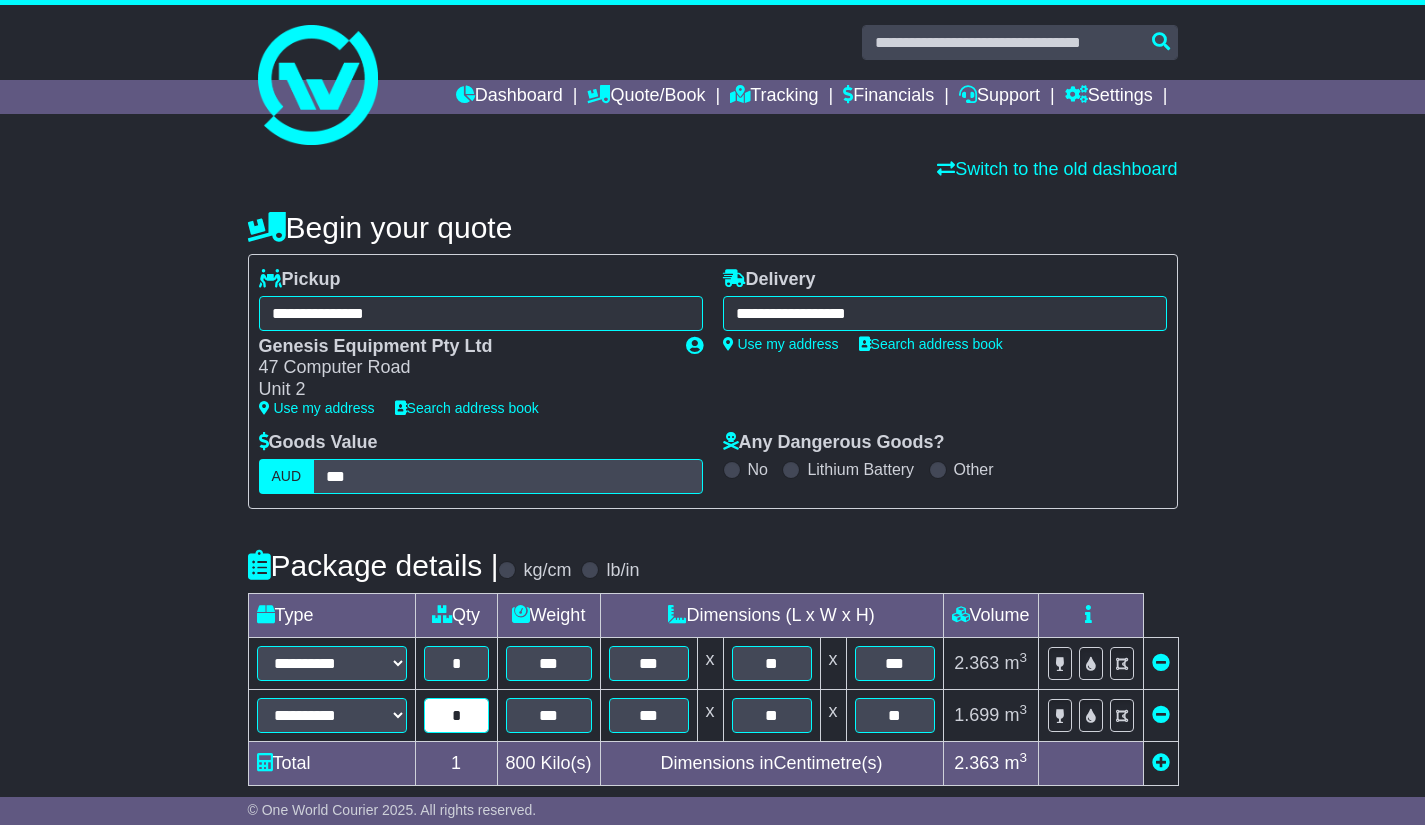 type on "*" 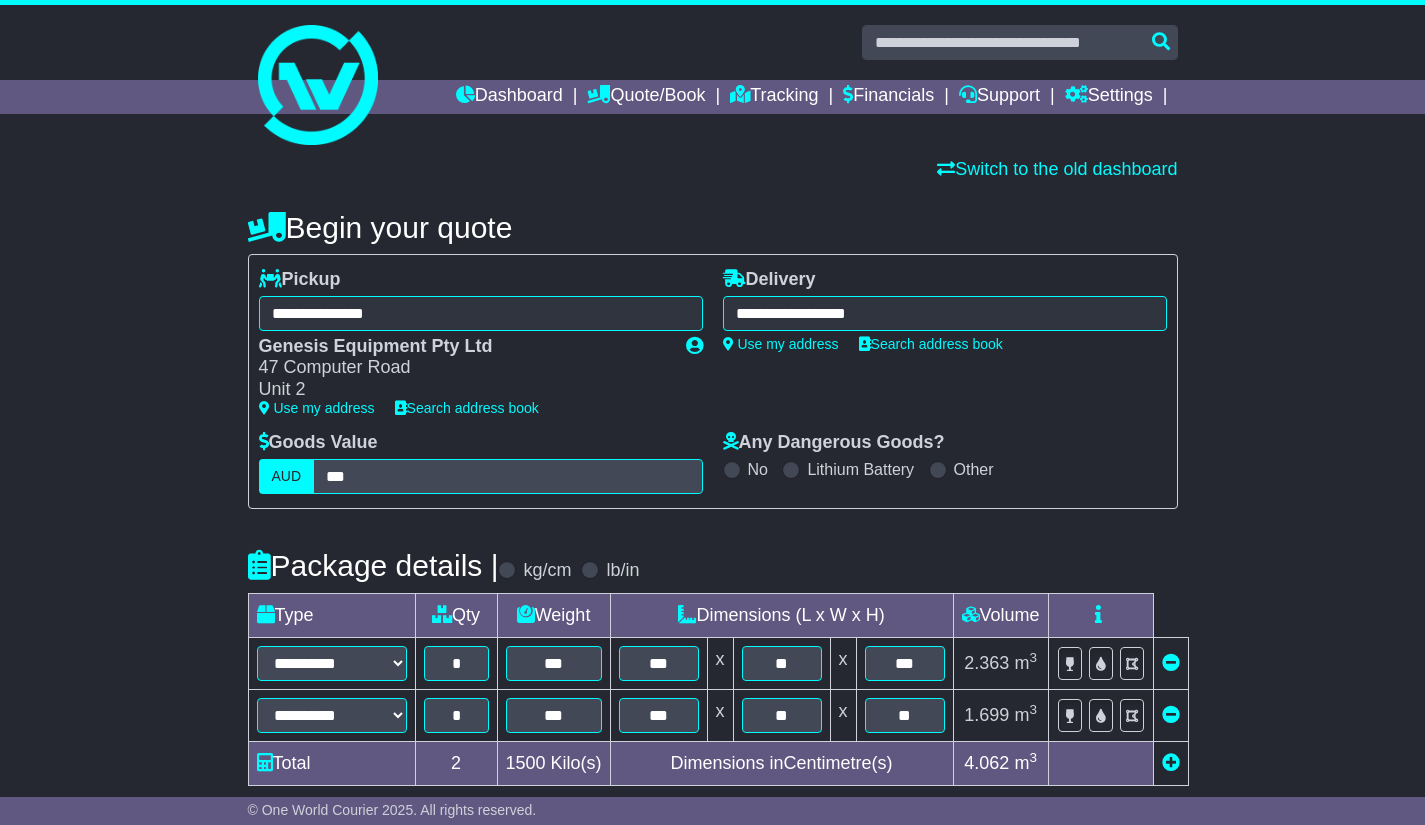 click on "**********" at bounding box center (712, 859) 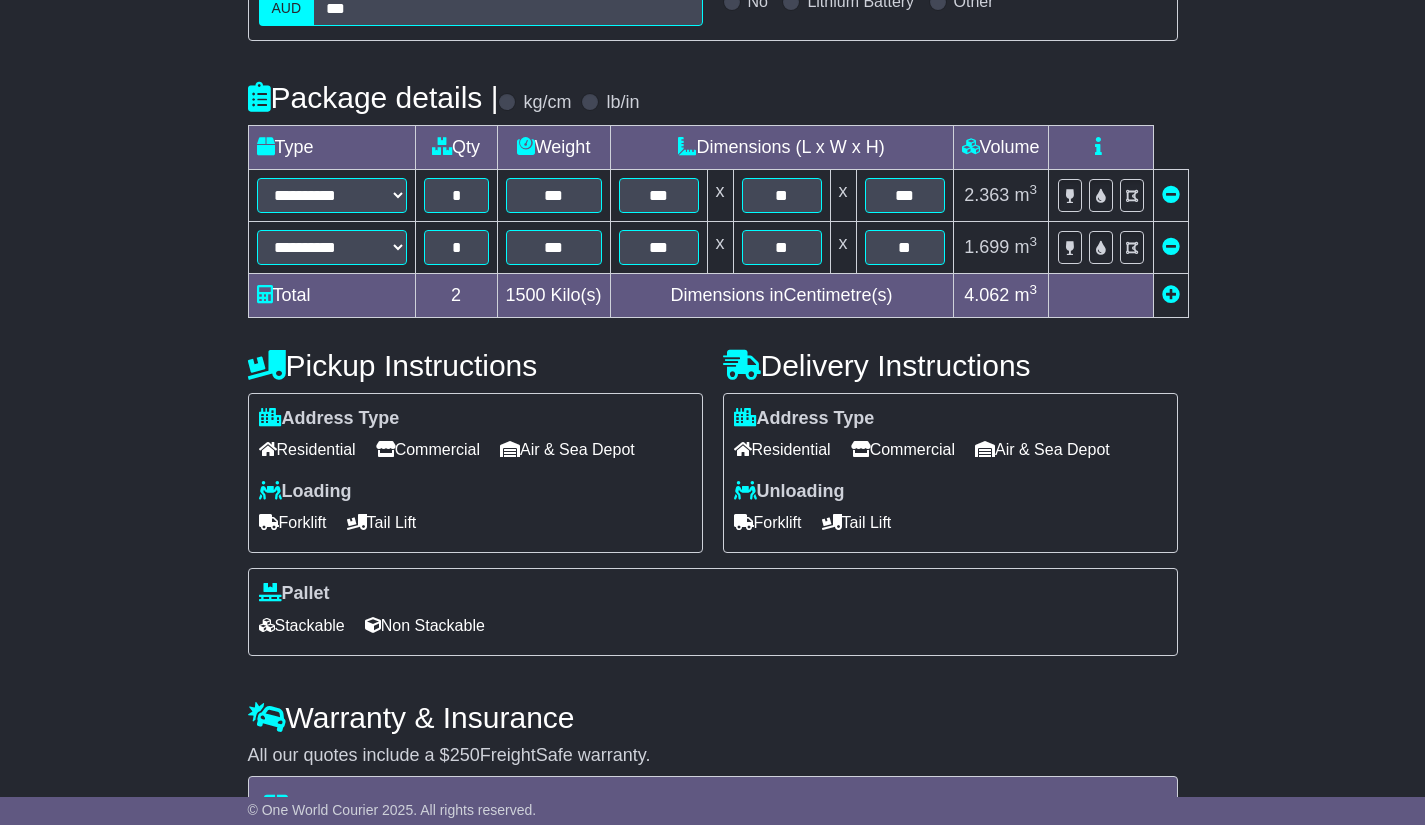 scroll, scrollTop: 749, scrollLeft: 0, axis: vertical 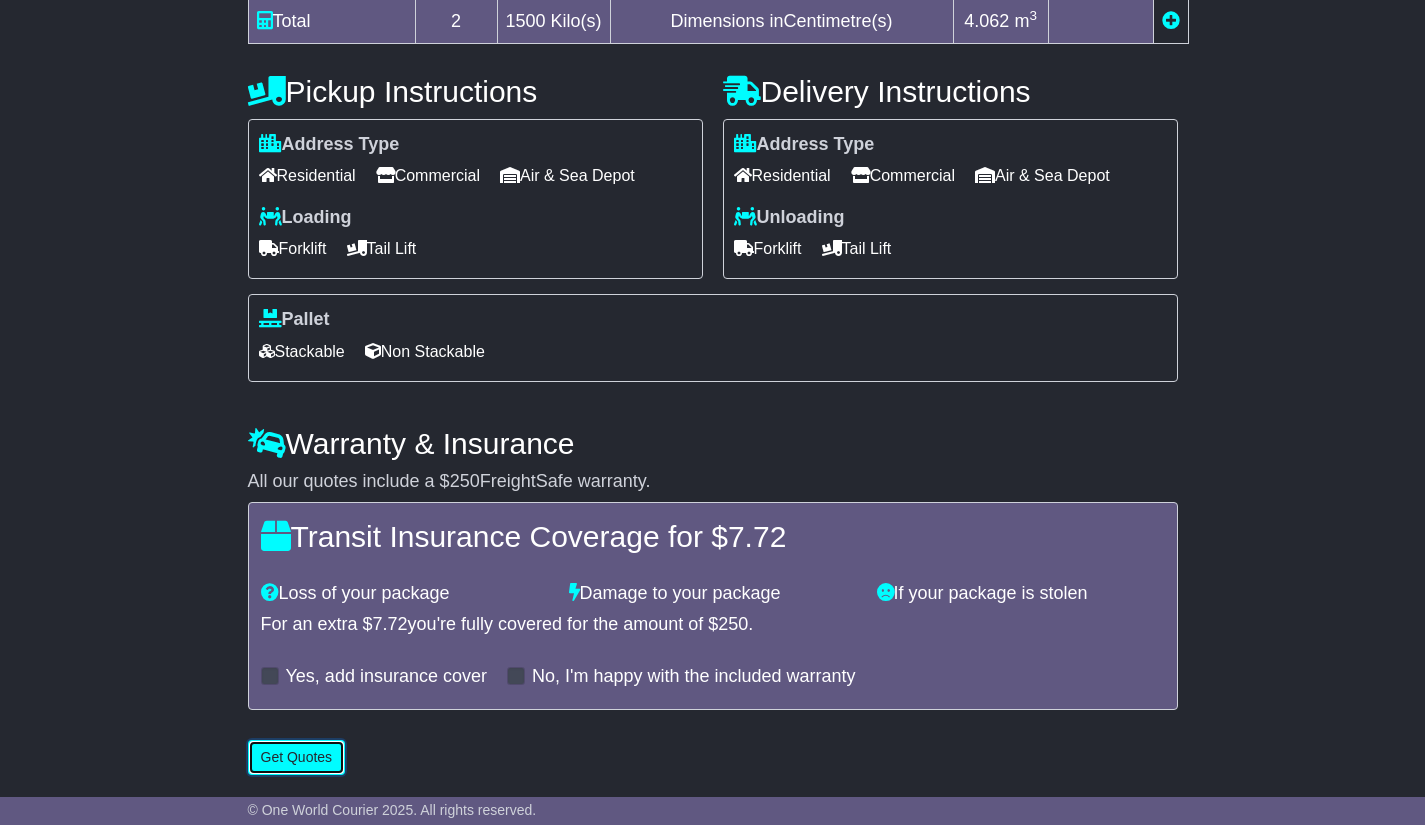 click on "Get Quotes" at bounding box center [297, 757] 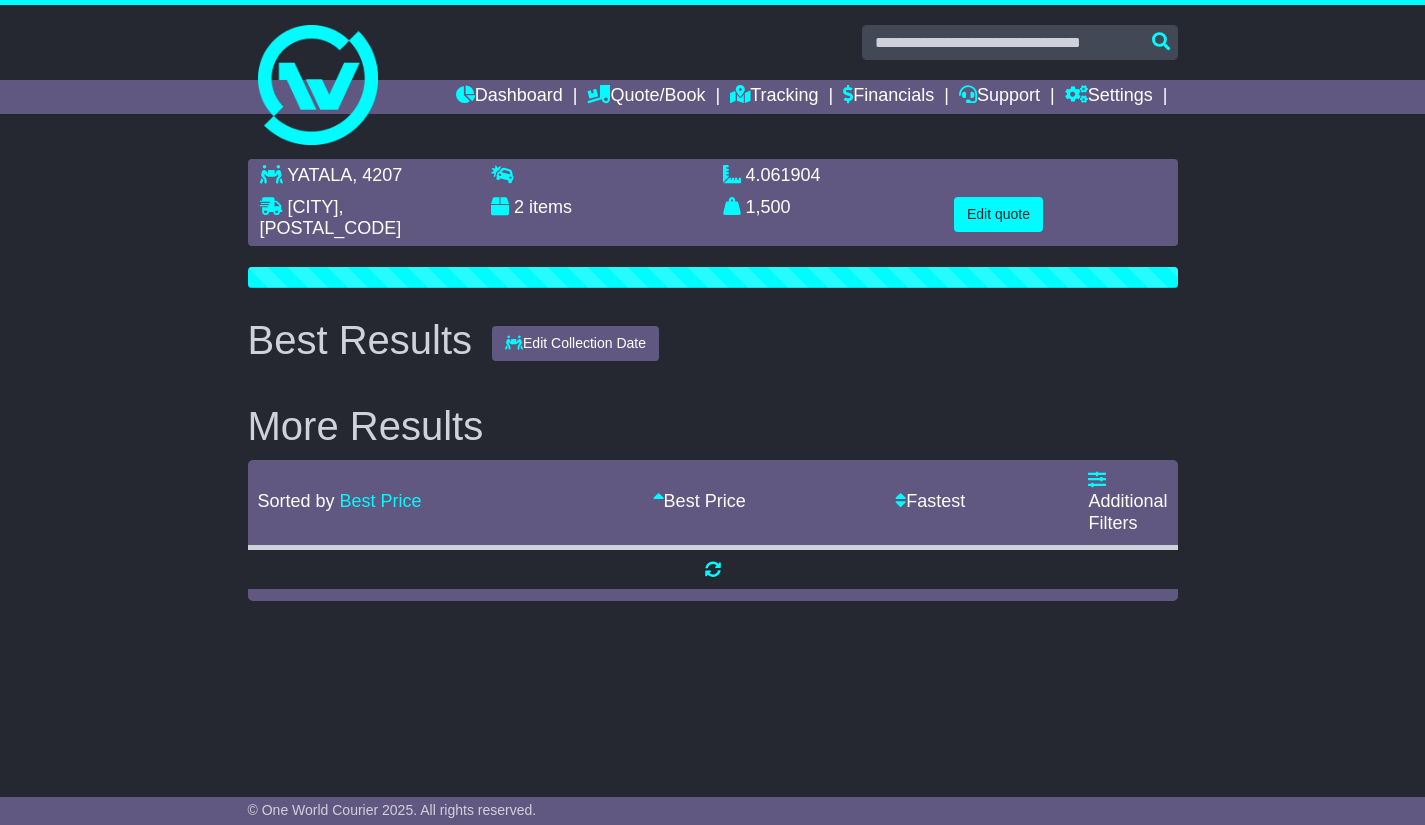 scroll, scrollTop: 0, scrollLeft: 0, axis: both 